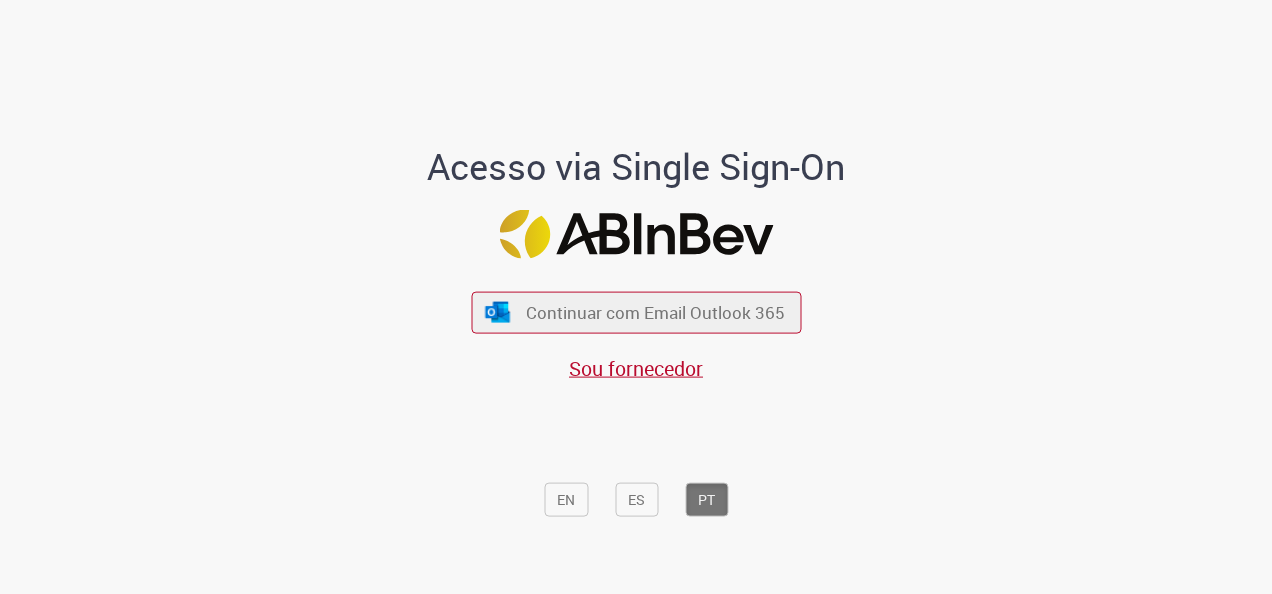 scroll, scrollTop: 0, scrollLeft: 0, axis: both 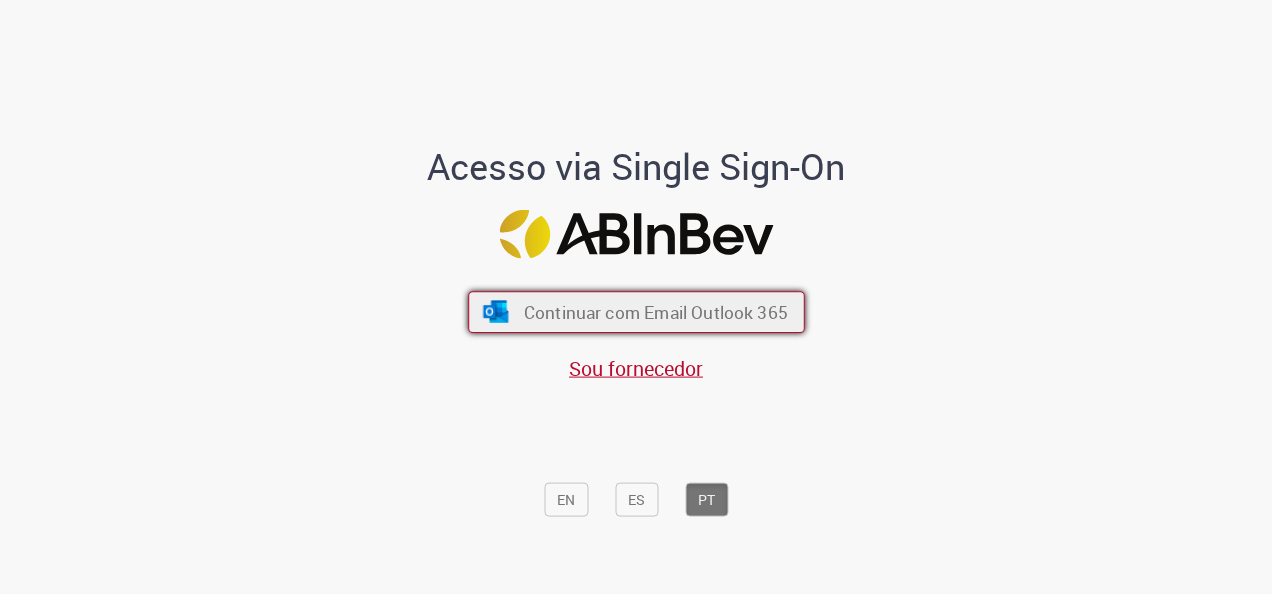 click on "Continuar com Email Outlook 365" at bounding box center (655, 312) 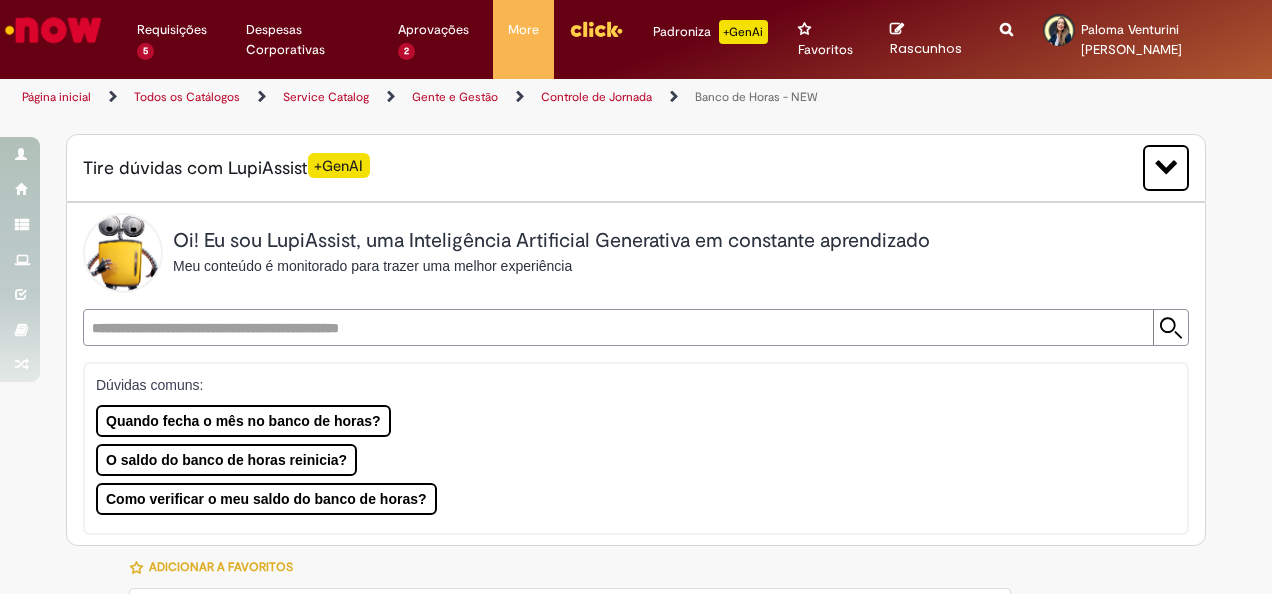 scroll, scrollTop: 0, scrollLeft: 0, axis: both 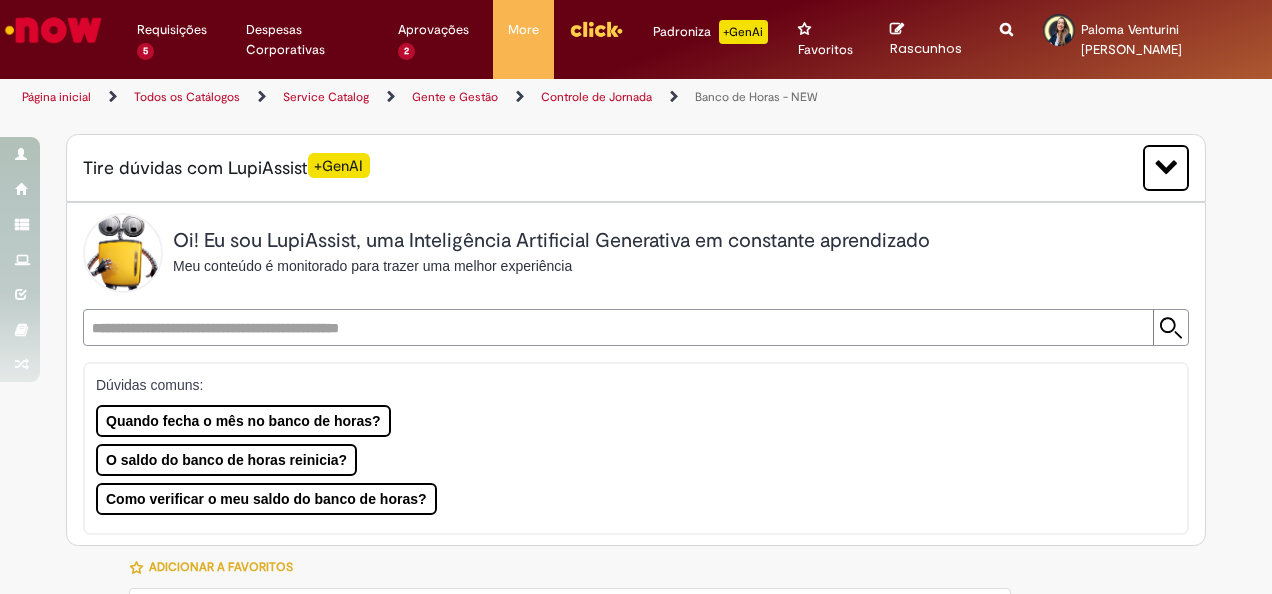 click on "Dúvidas comuns:   Quando fecha o mês no banco de horas? O saldo do banco de horas reinicia? Como verificar o meu saldo do banco de horas?" at bounding box center (629, 445) 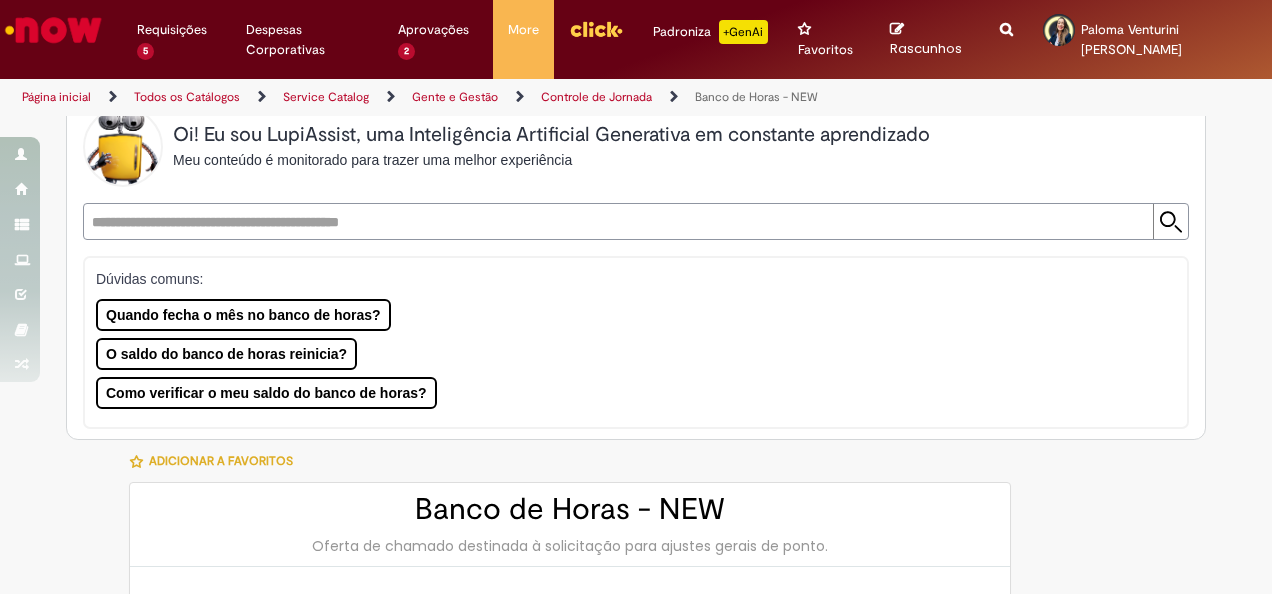 scroll, scrollTop: 400, scrollLeft: 0, axis: vertical 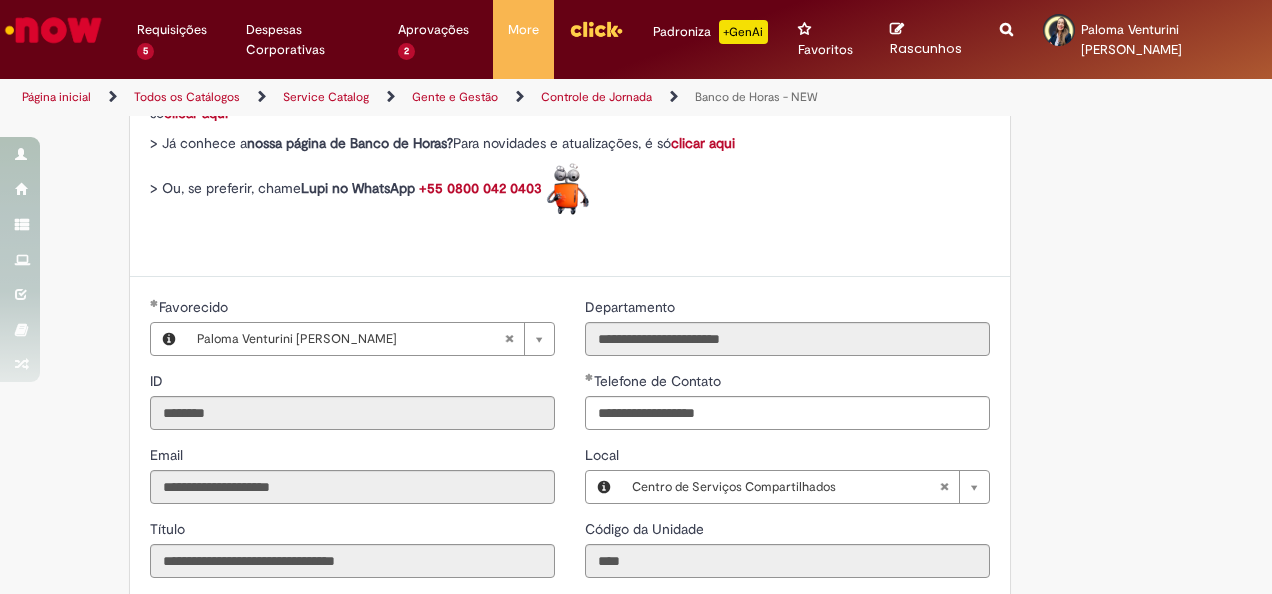 click on "**********" at bounding box center [636, 468] 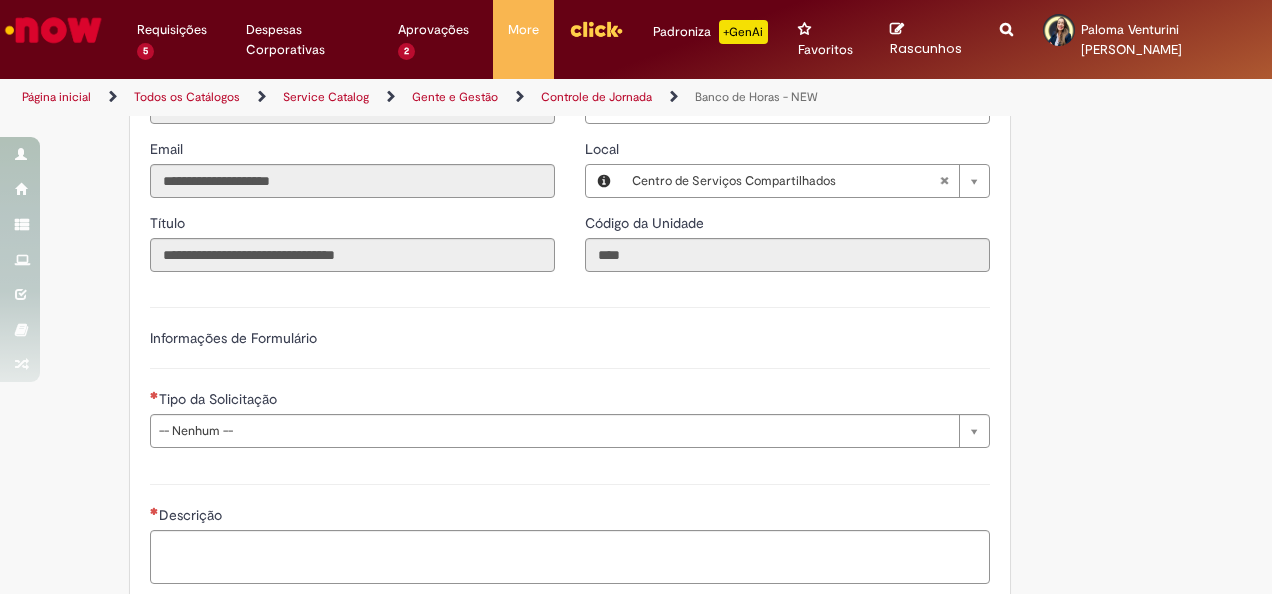 scroll, scrollTop: 1200, scrollLeft: 0, axis: vertical 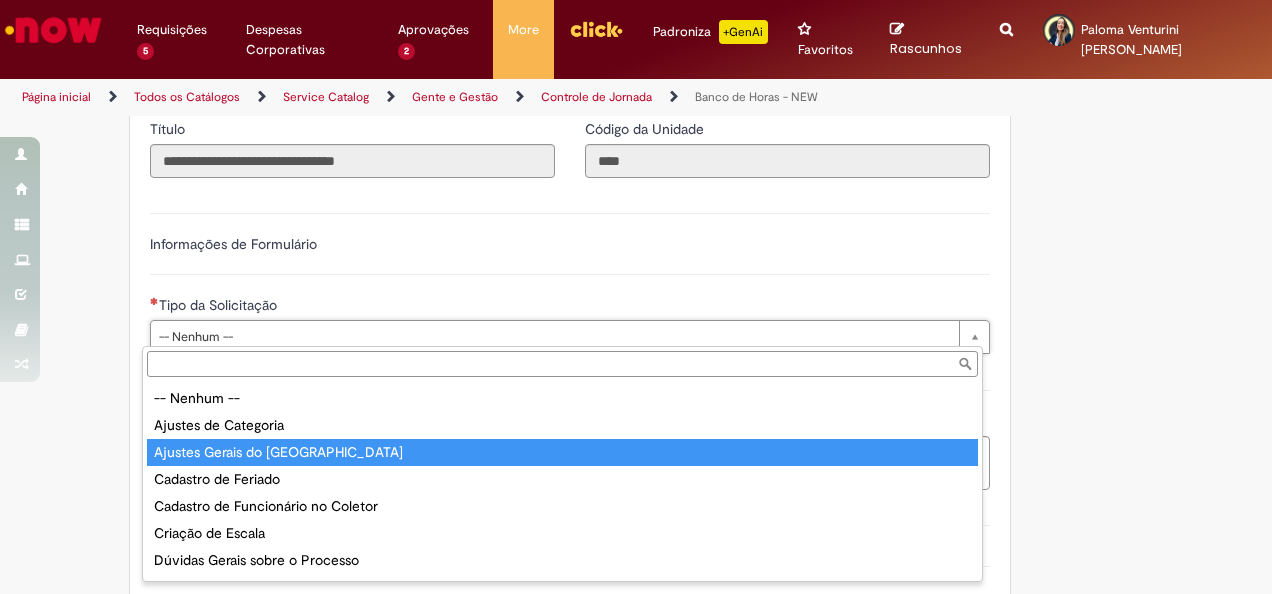 type on "**********" 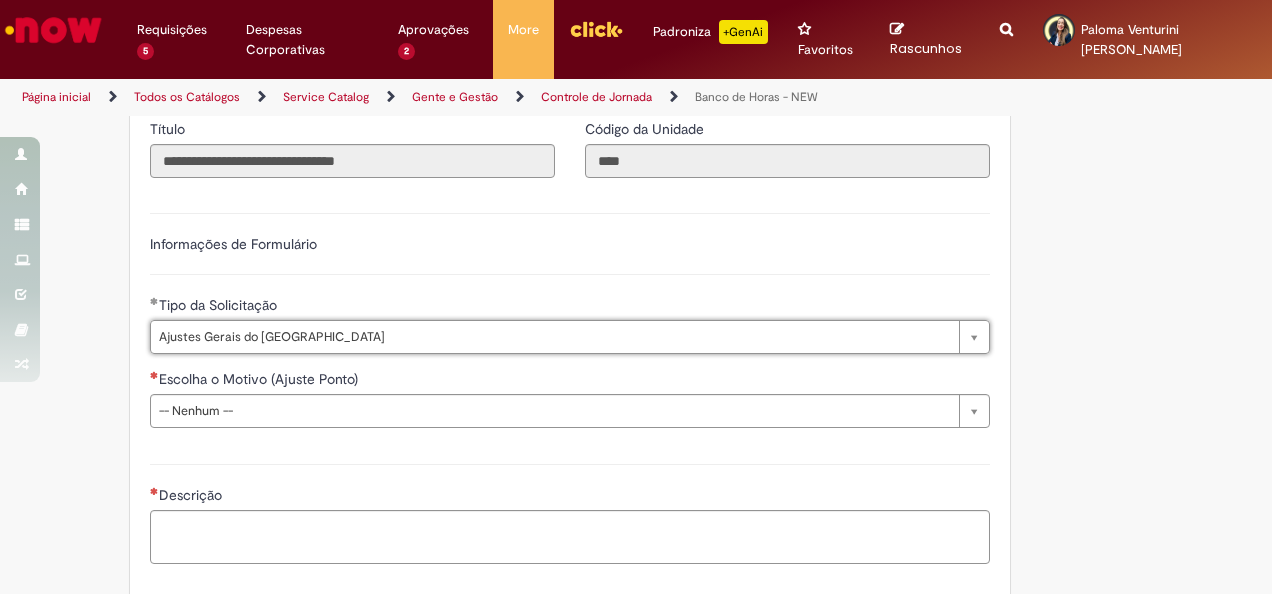 scroll, scrollTop: 1400, scrollLeft: 0, axis: vertical 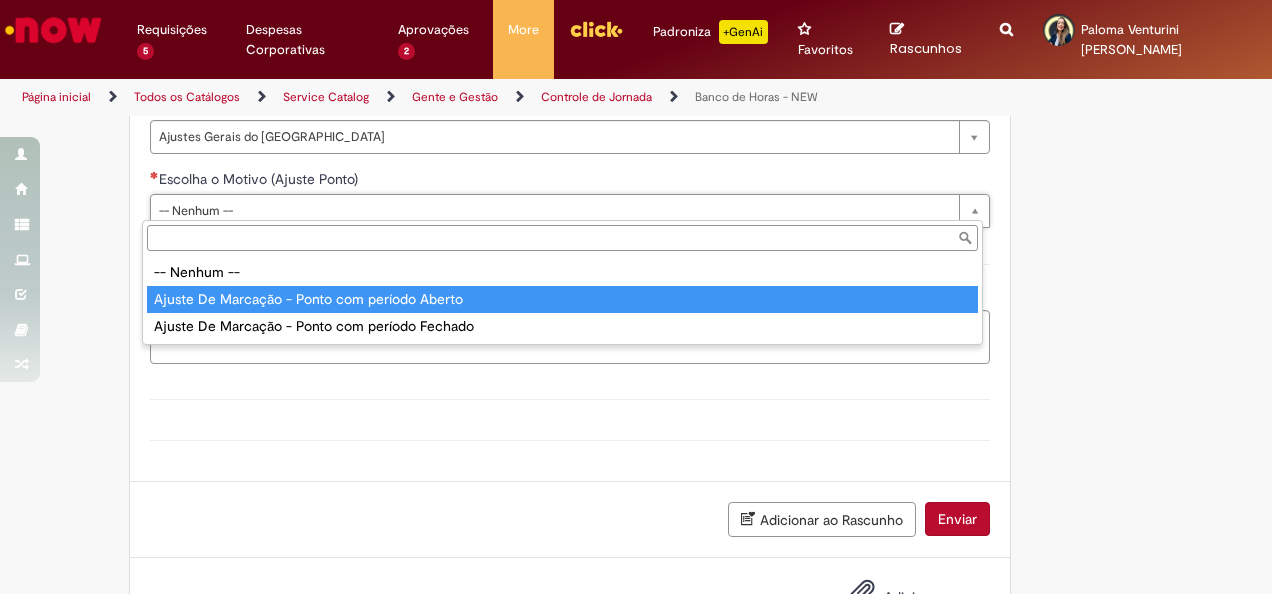 type on "**********" 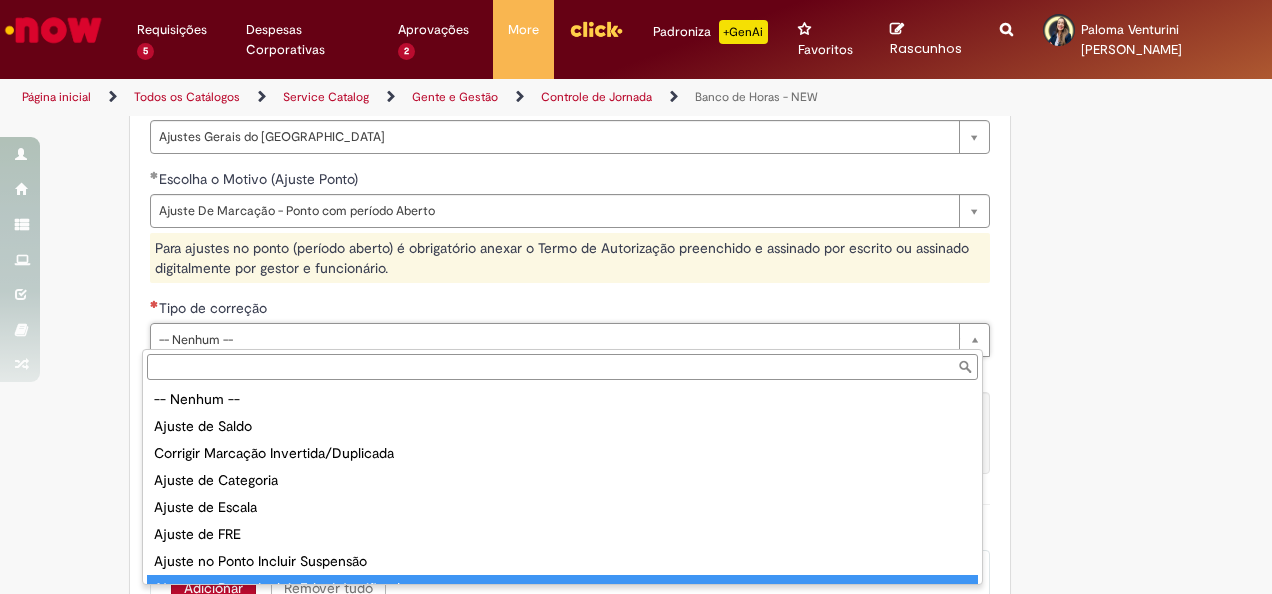 scroll, scrollTop: 0, scrollLeft: 0, axis: both 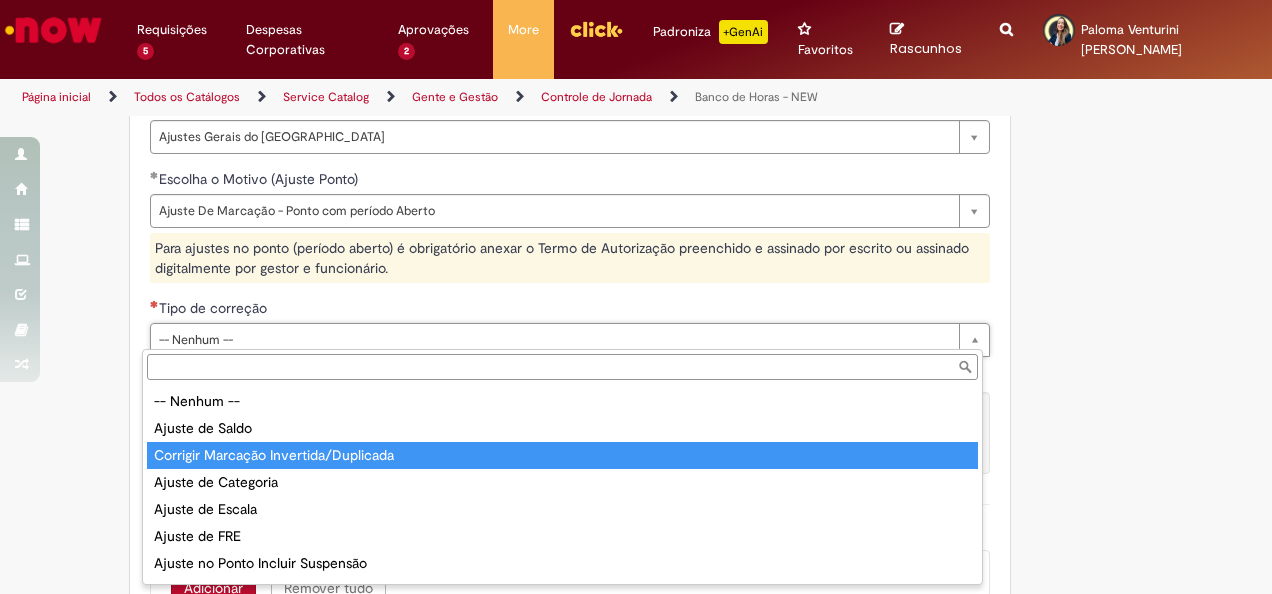 type on "**********" 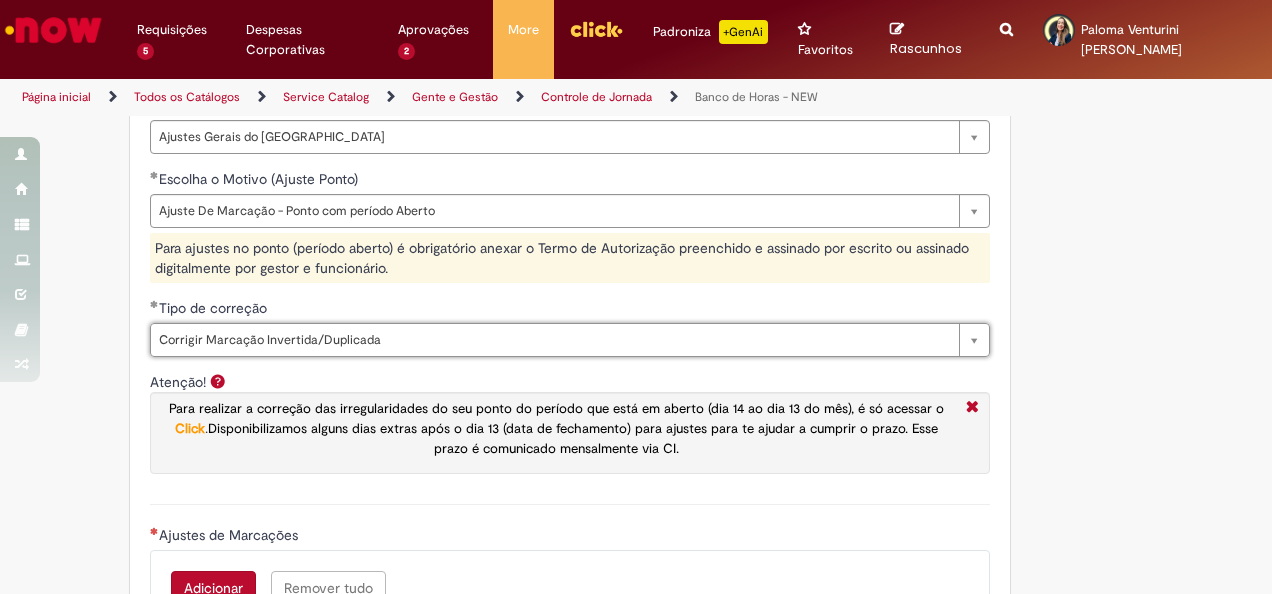 scroll, scrollTop: 1700, scrollLeft: 0, axis: vertical 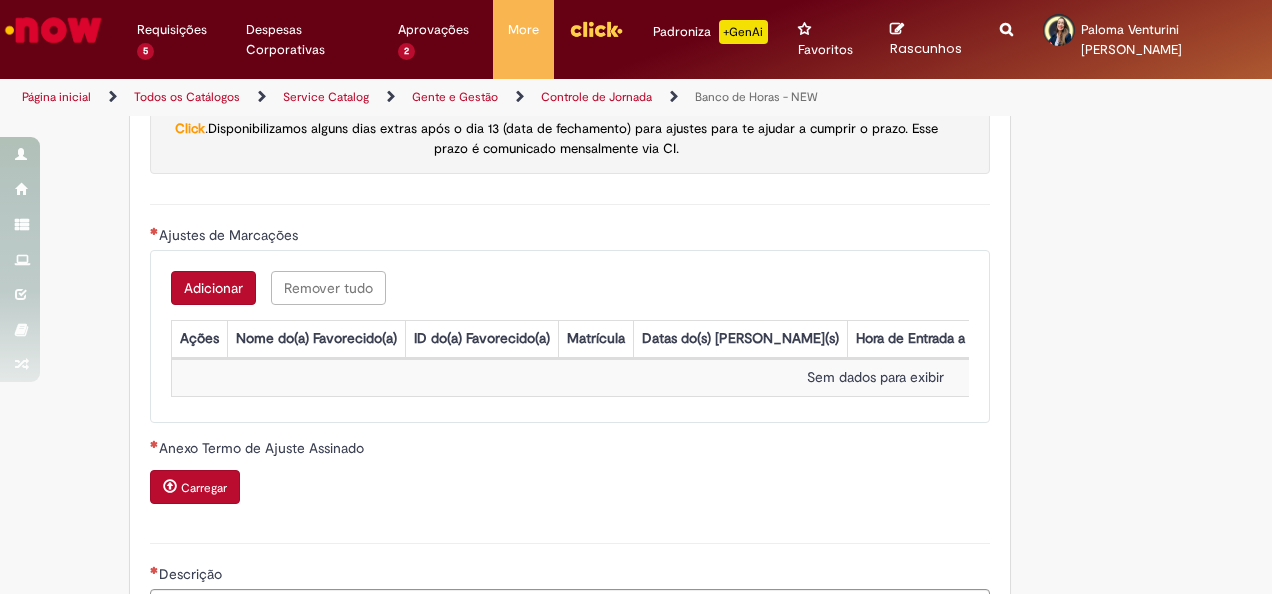 click on "Adicionar" at bounding box center (213, 288) 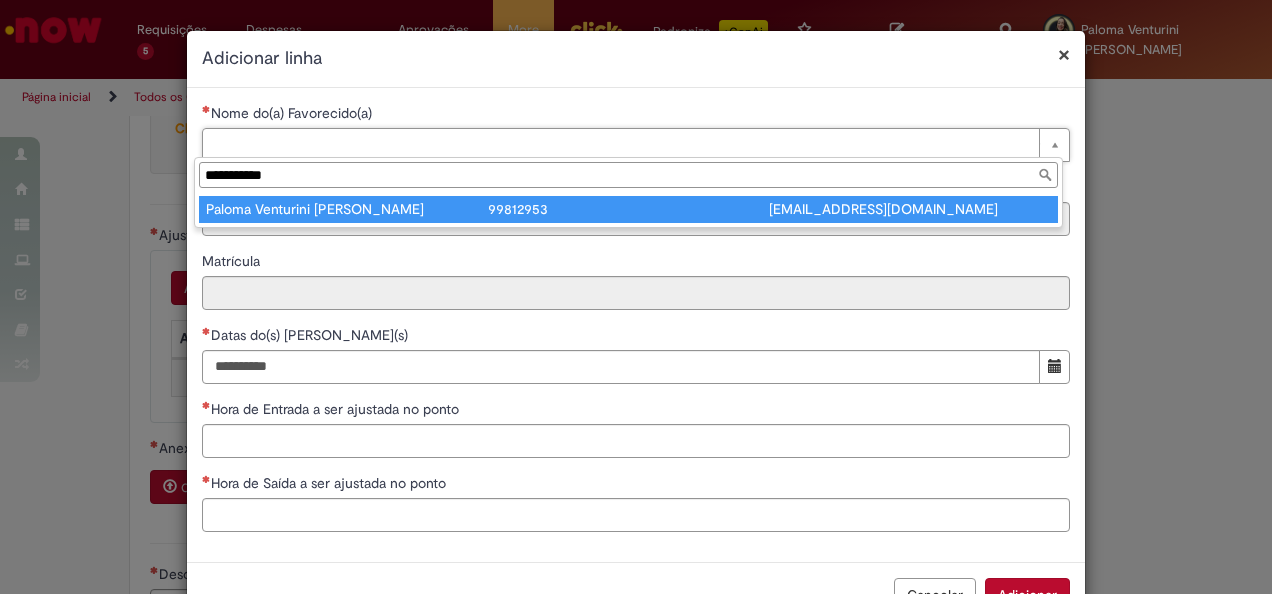 type on "**********" 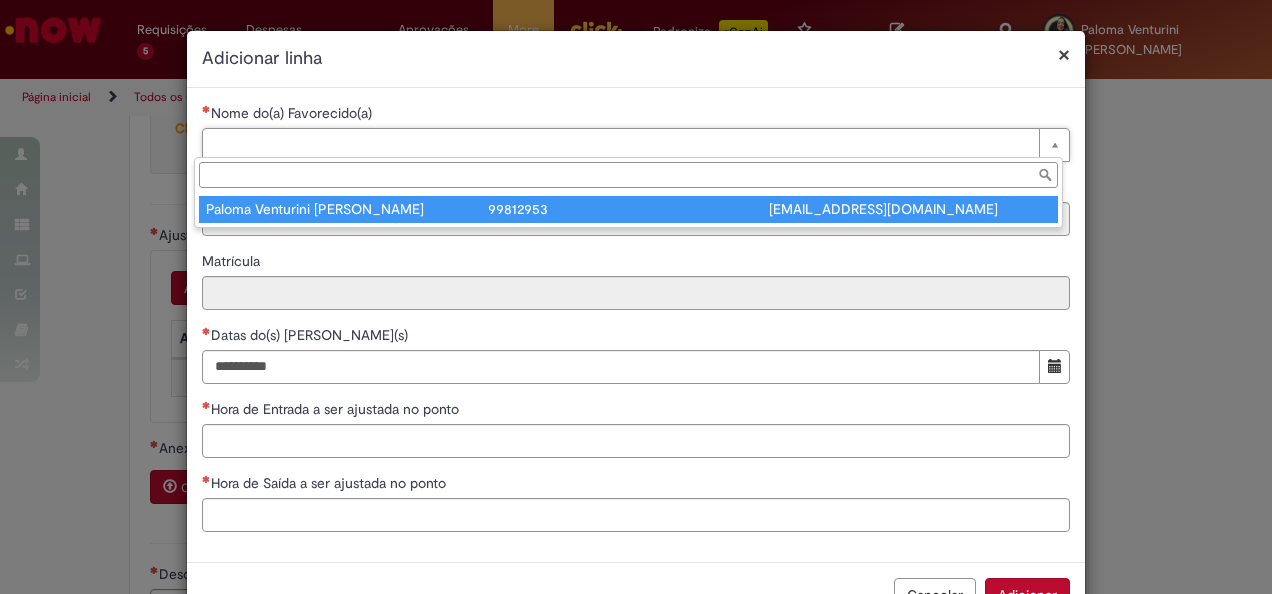 type on "********" 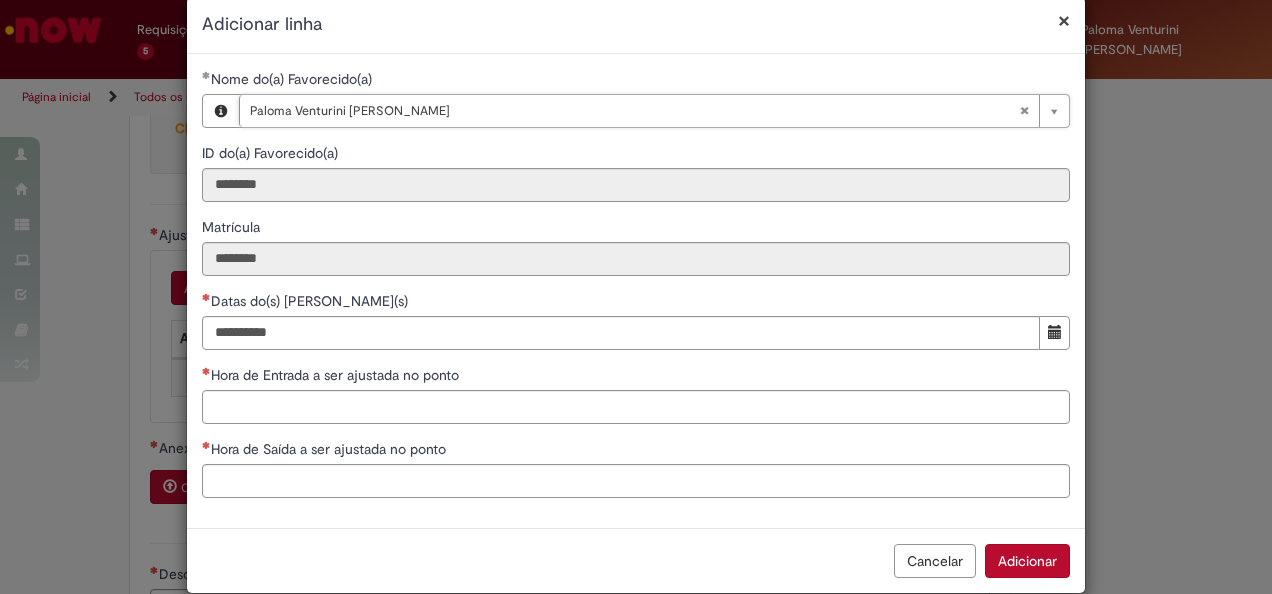scroll, scrollTop: 62, scrollLeft: 0, axis: vertical 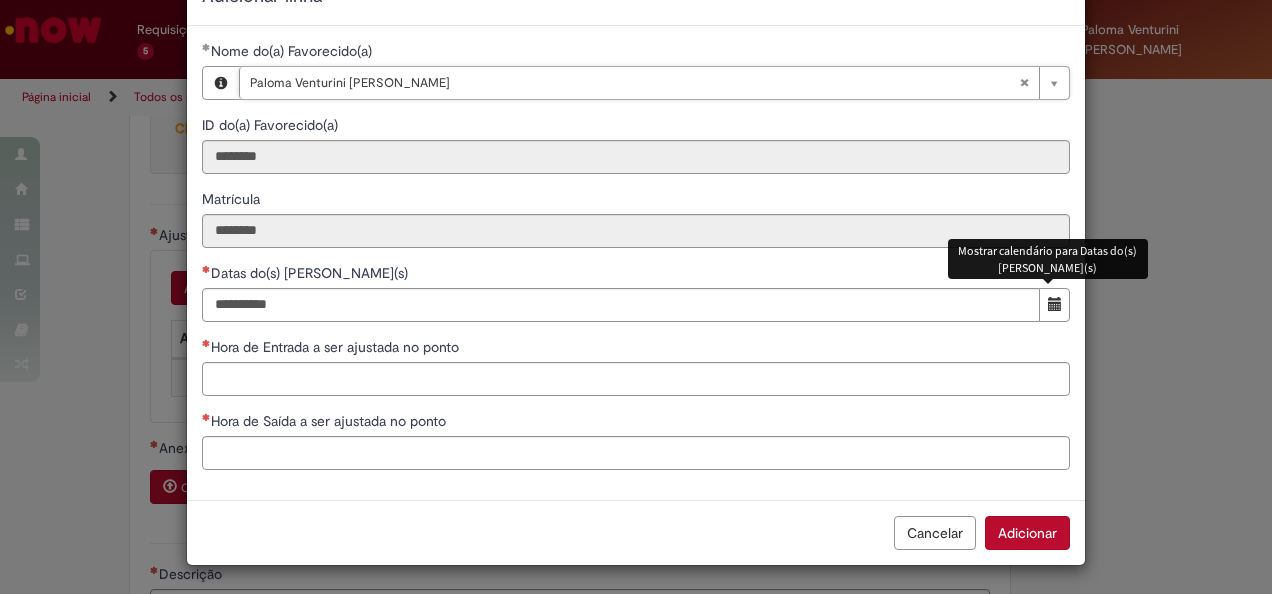 click at bounding box center [1055, 304] 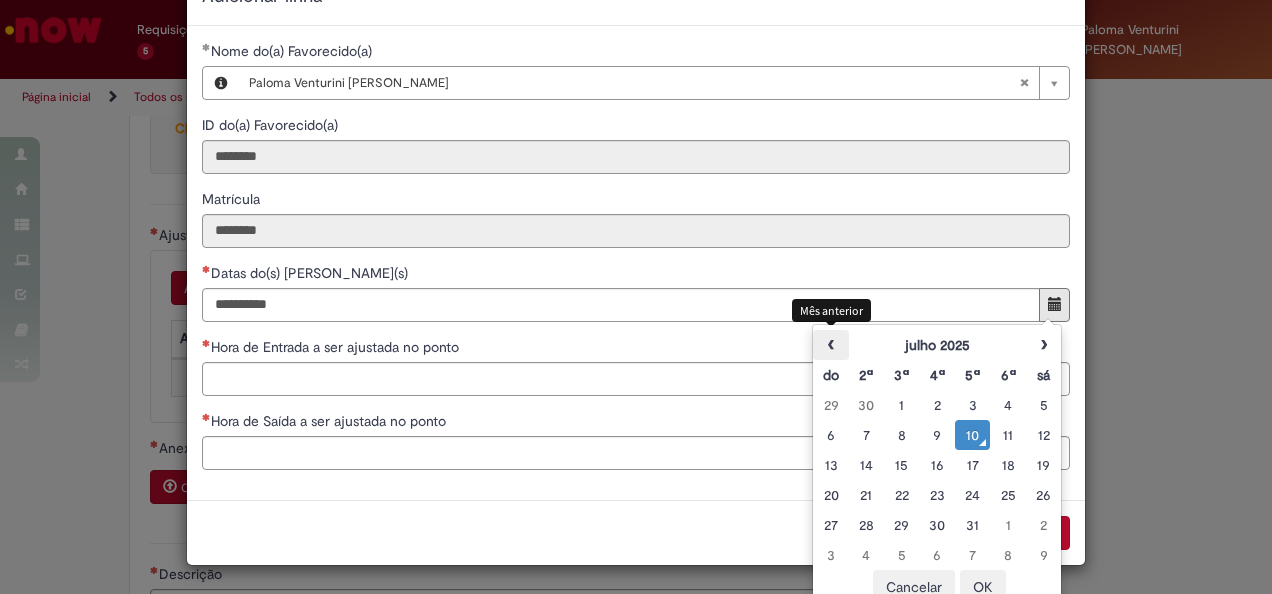 click on "‹" at bounding box center (830, 345) 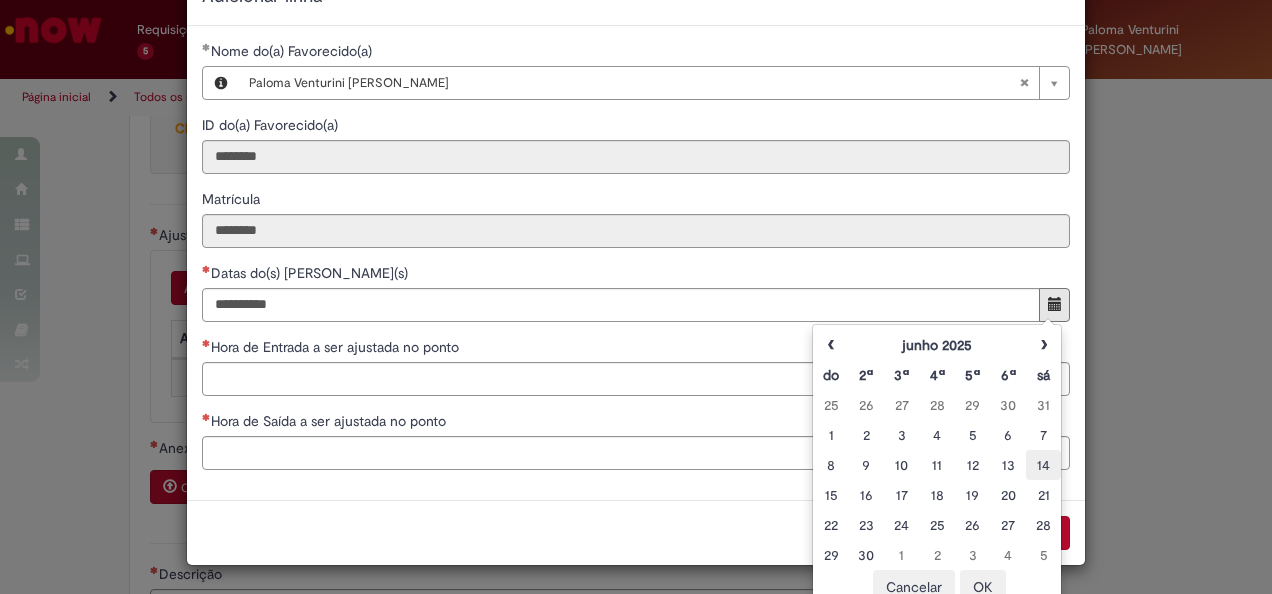 click on "14" at bounding box center (1043, 465) 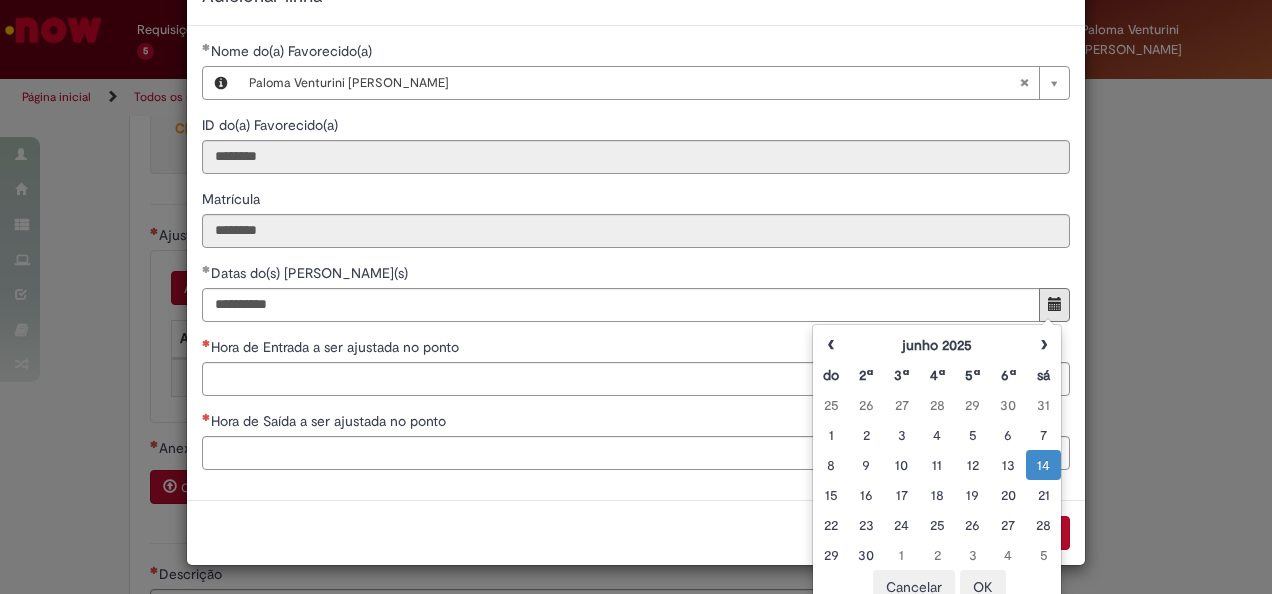 type on "**********" 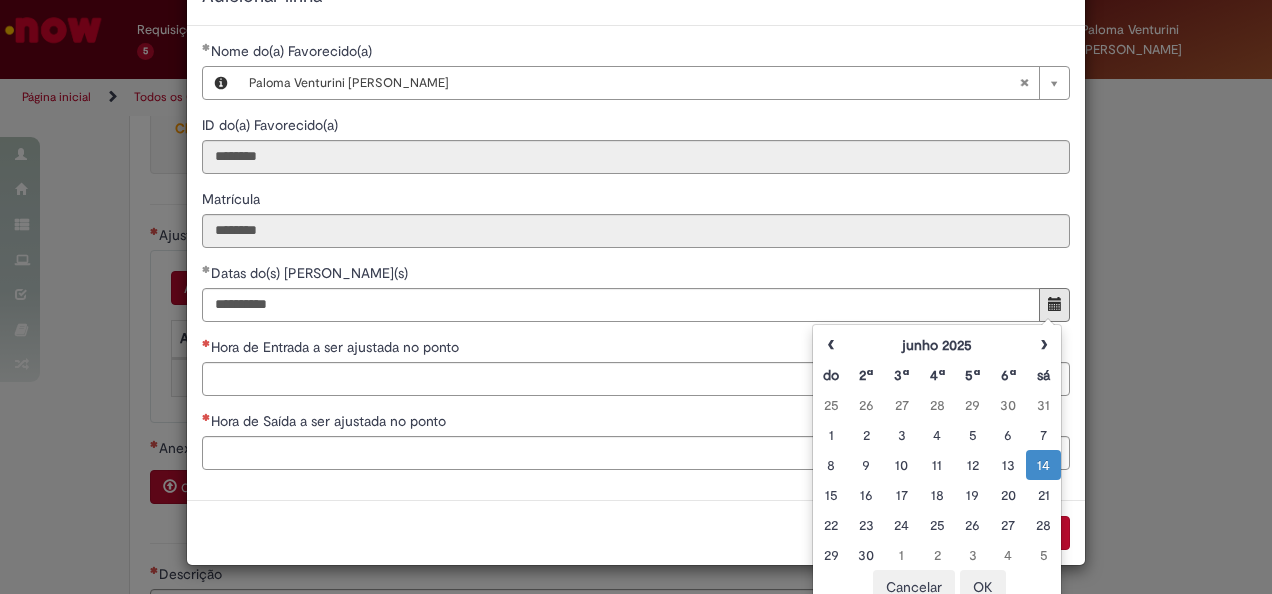 click on "Hora de Entrada a ser ajustada no ponto" at bounding box center (636, 349) 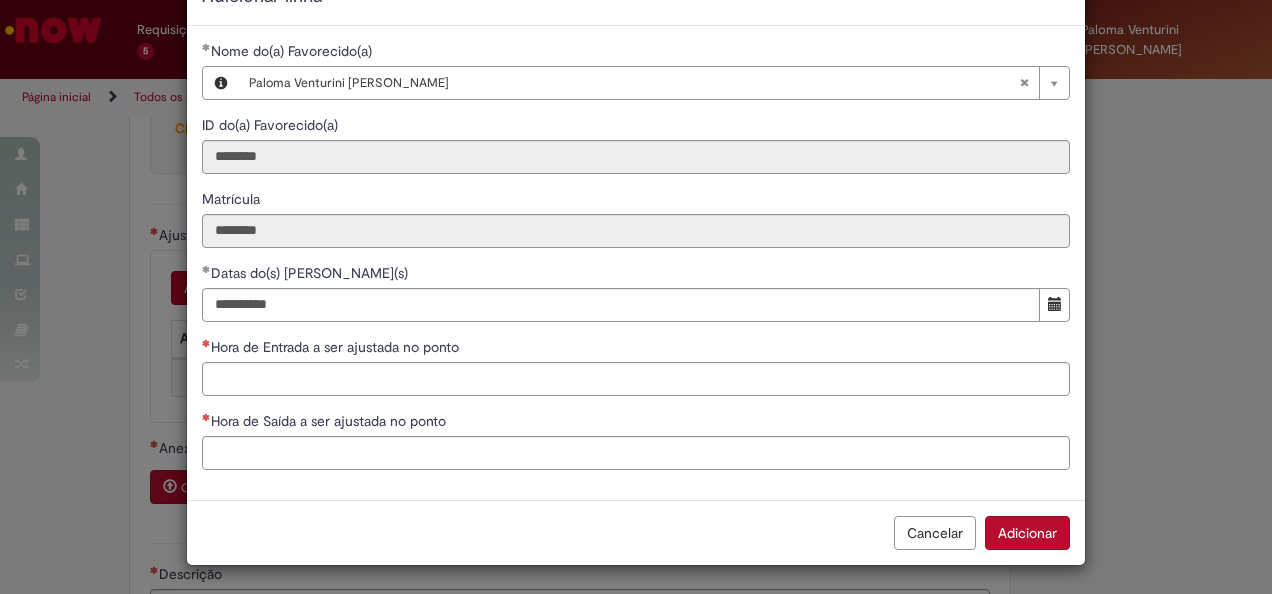 scroll, scrollTop: 62, scrollLeft: 0, axis: vertical 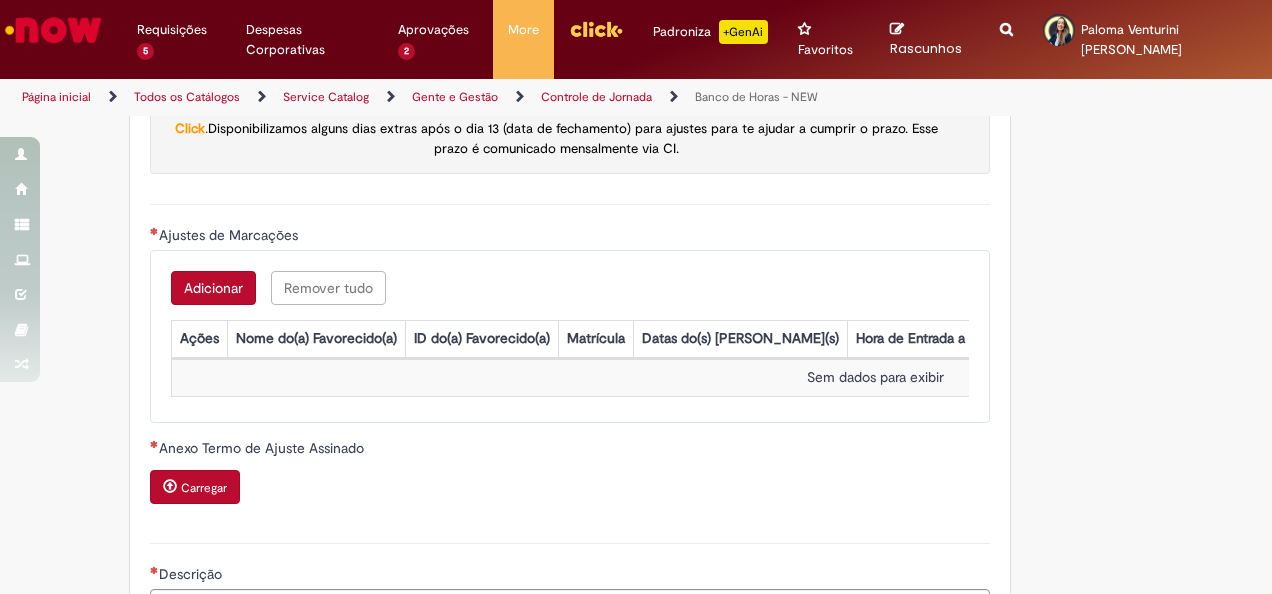 click on "**********" at bounding box center [636, -106] 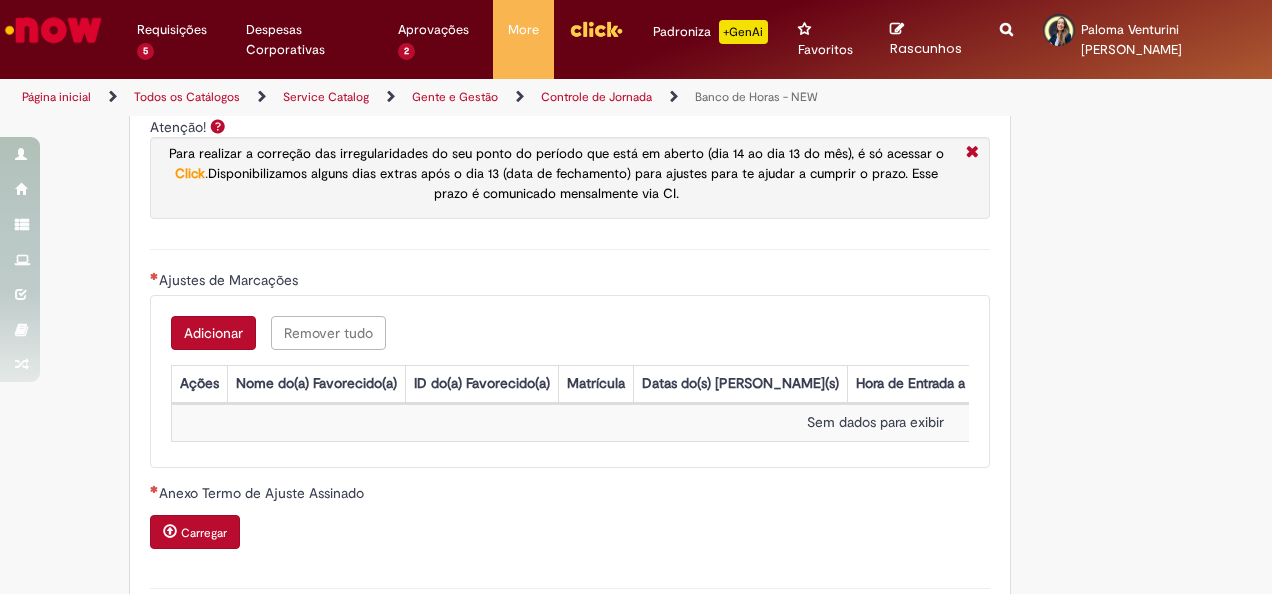 scroll, scrollTop: 2055, scrollLeft: 0, axis: vertical 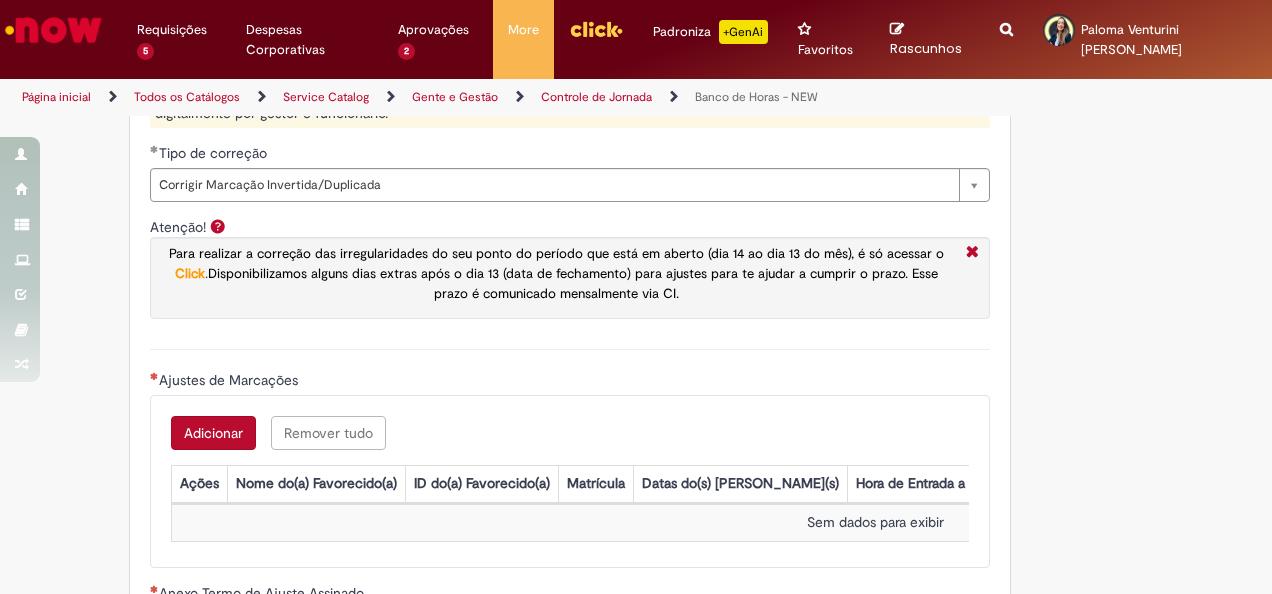 click on "Adicionar" at bounding box center (213, 433) 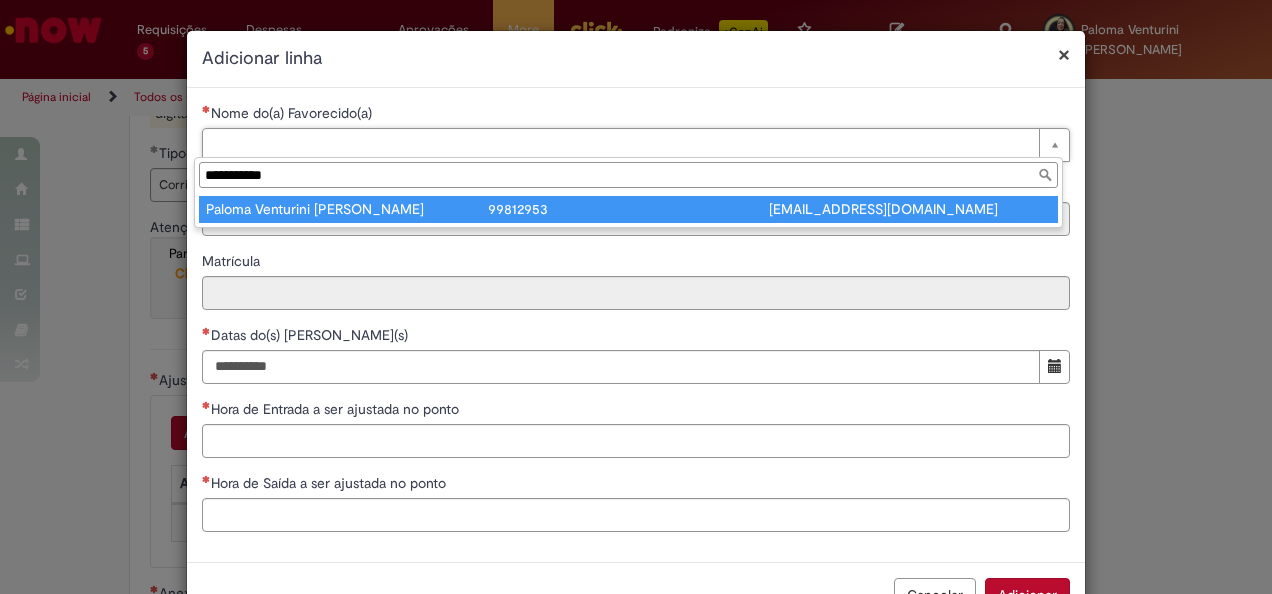 type on "**********" 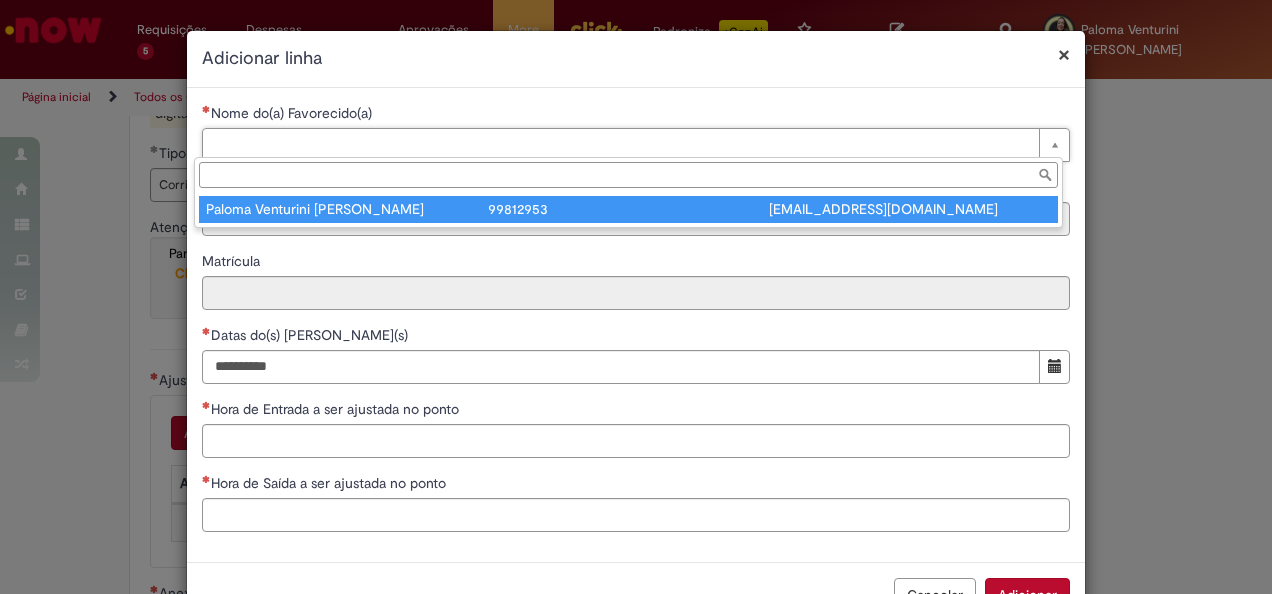 type on "********" 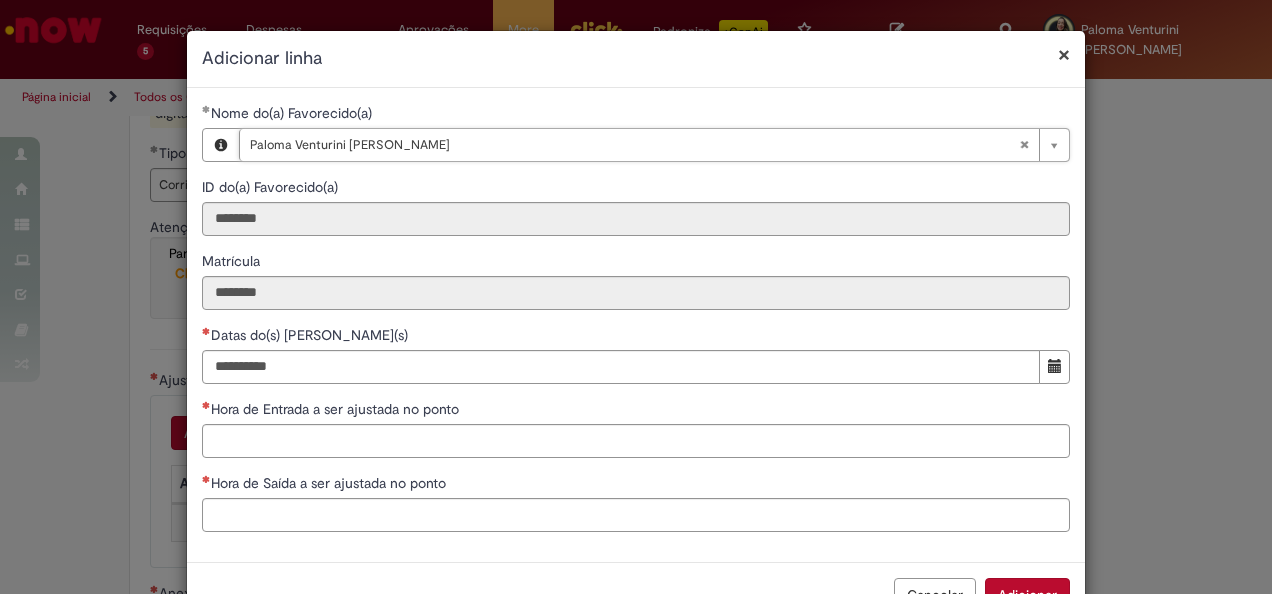 scroll, scrollTop: 62, scrollLeft: 0, axis: vertical 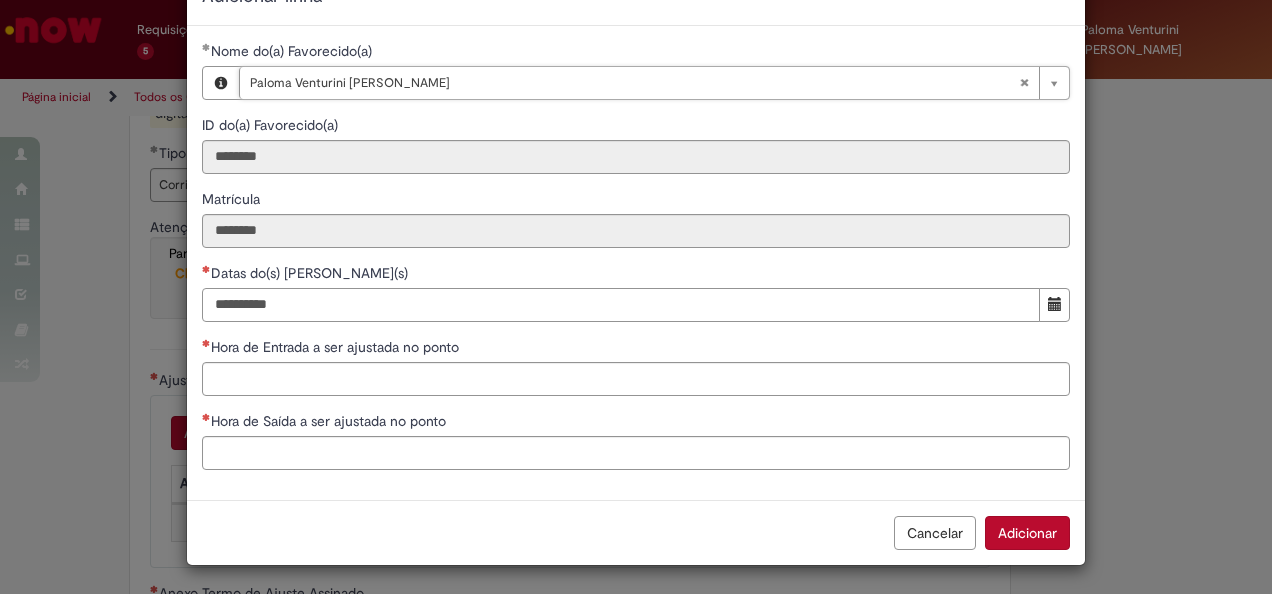 click on "Datas do(s) Ajuste(s)" at bounding box center (621, 305) 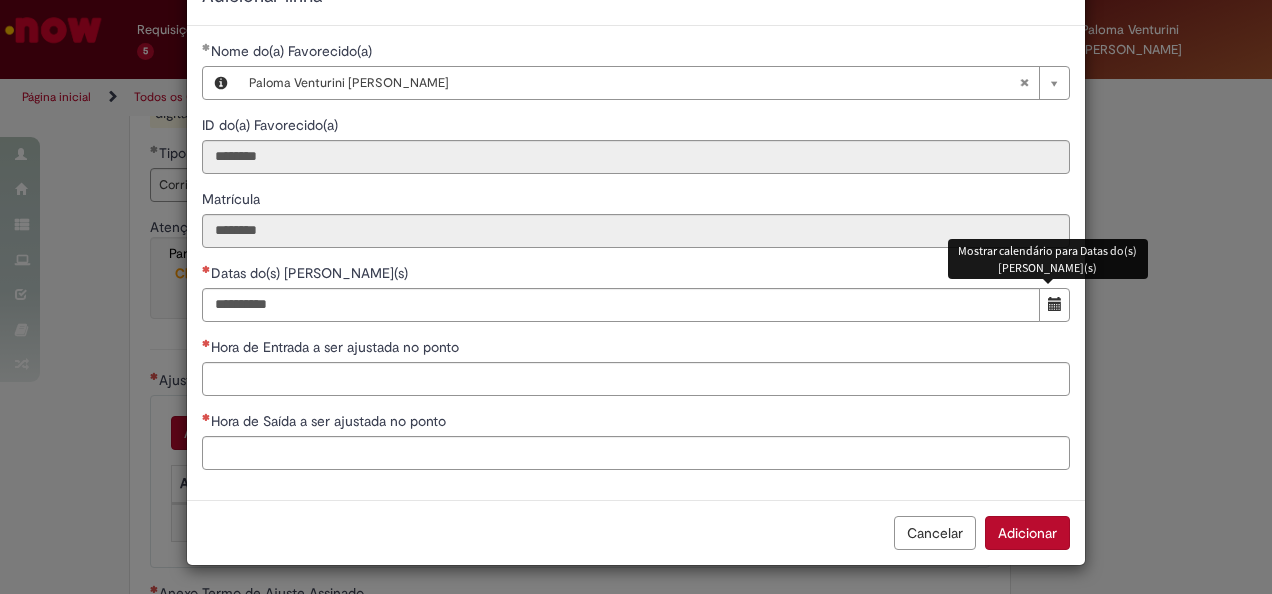 click at bounding box center [1055, 304] 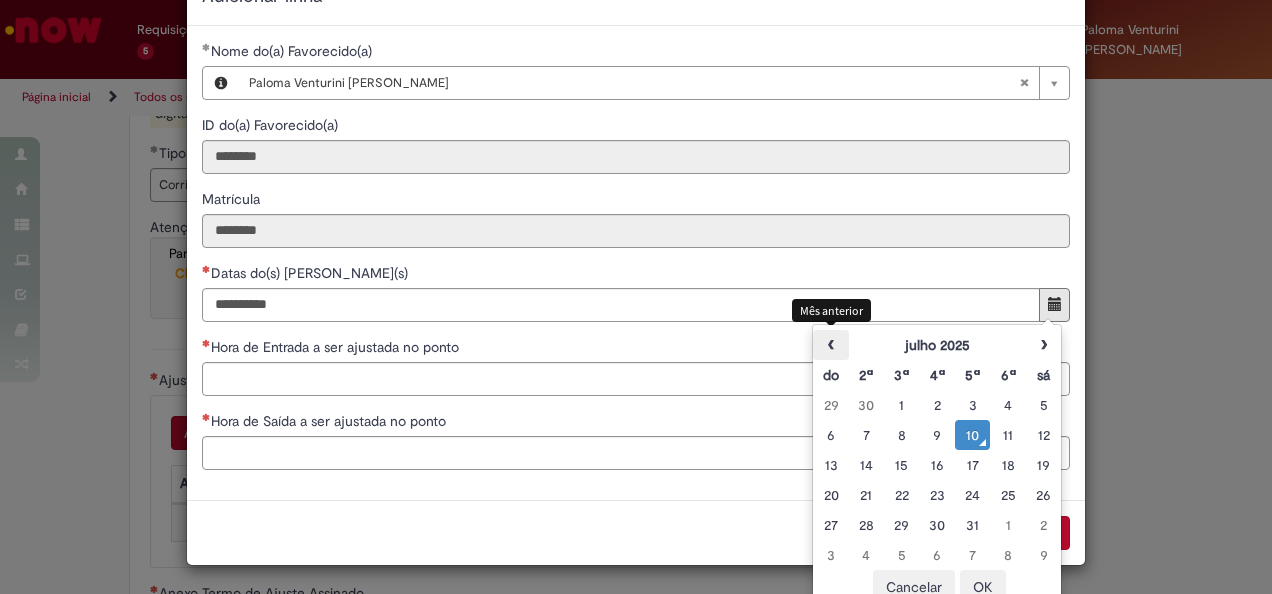 click on "‹" at bounding box center [830, 345] 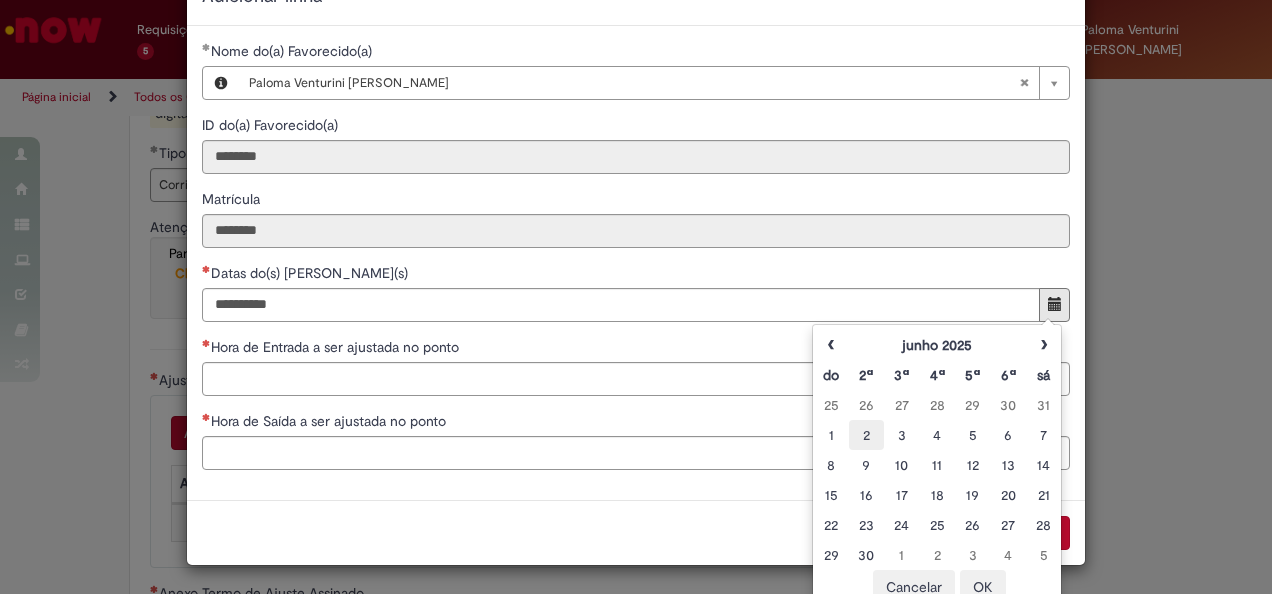 click on "2" at bounding box center [866, 435] 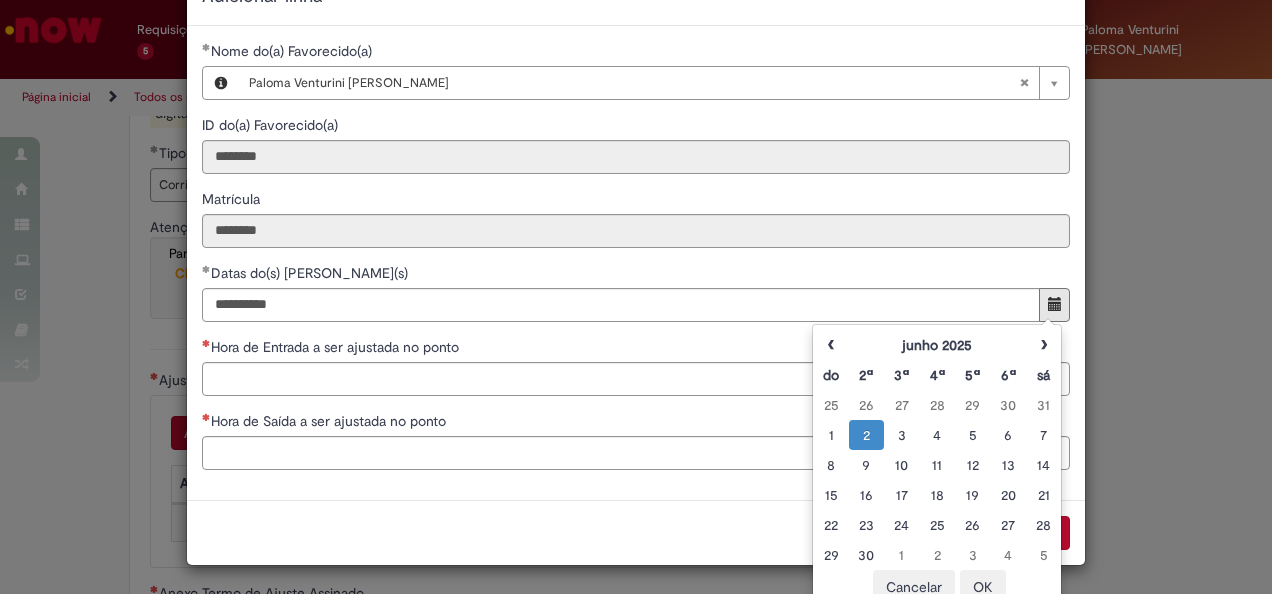 click on "OK" at bounding box center (983, 587) 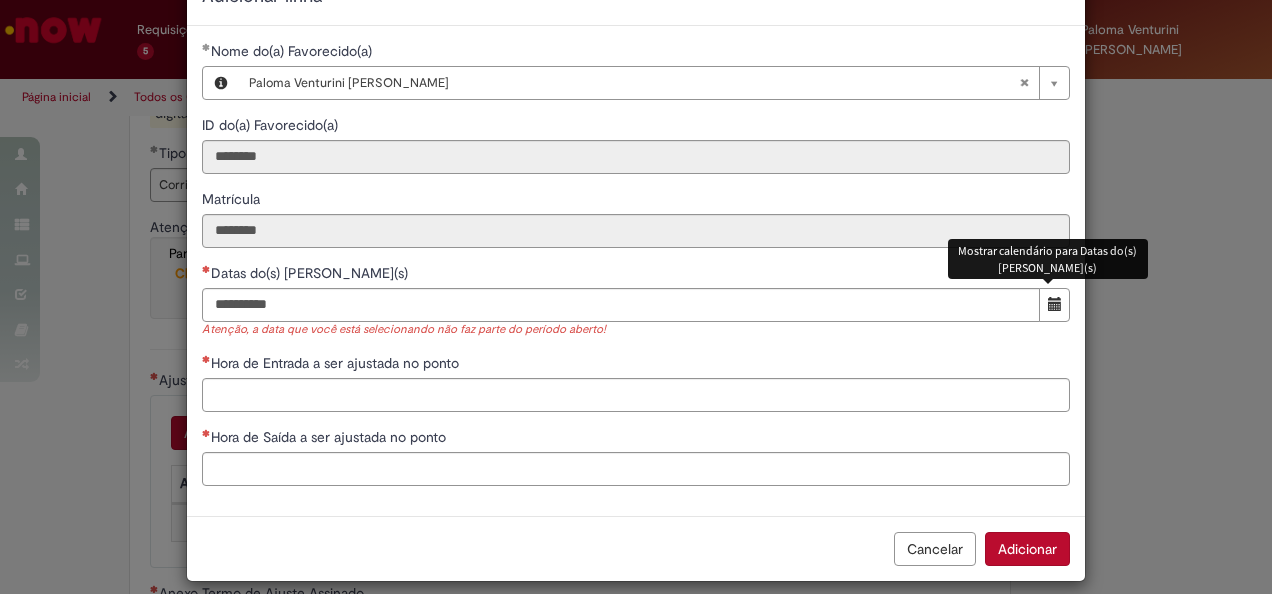 click at bounding box center (1055, 304) 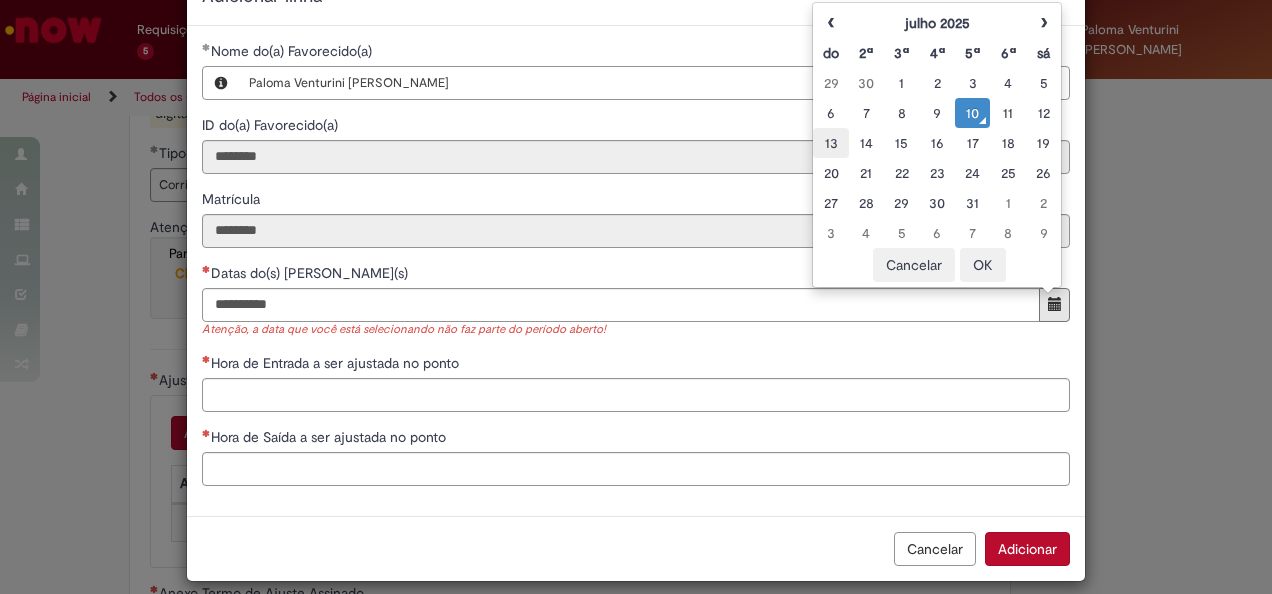 click on "13" at bounding box center (830, 143) 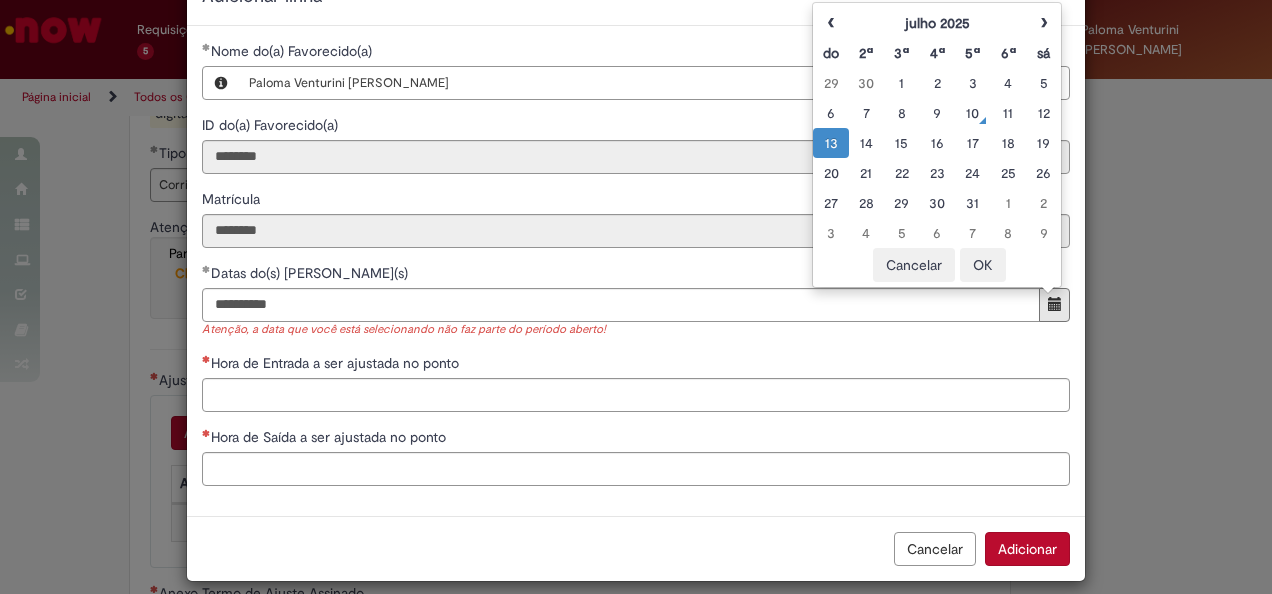 click on "OK" at bounding box center [983, 265] 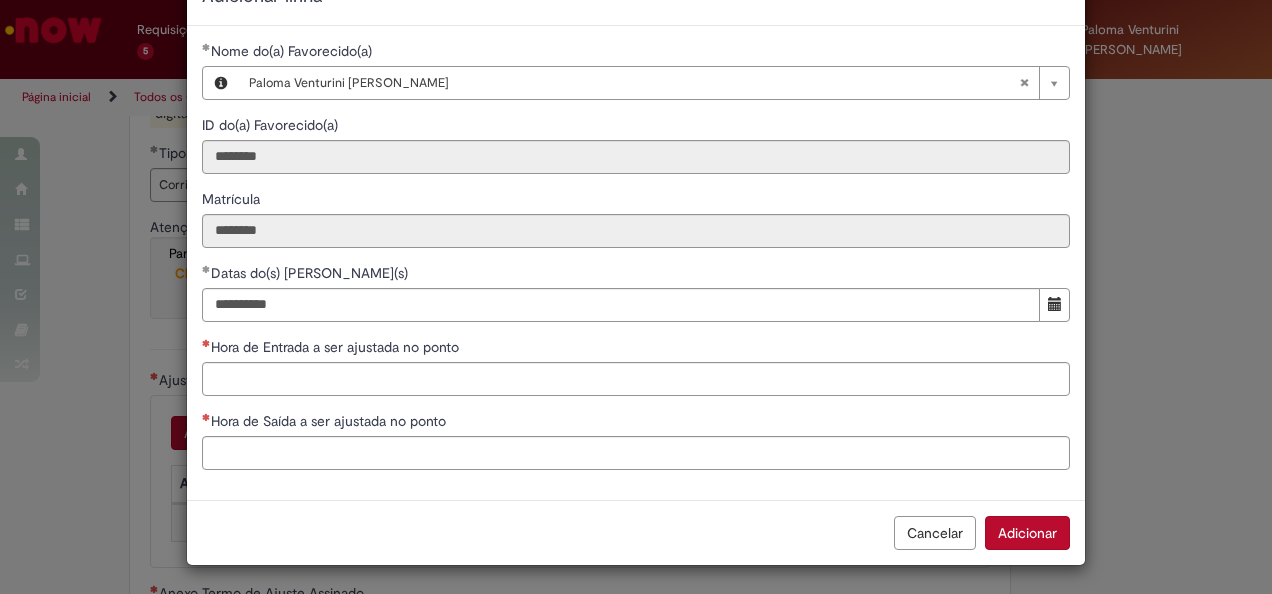 click at bounding box center (1055, 304) 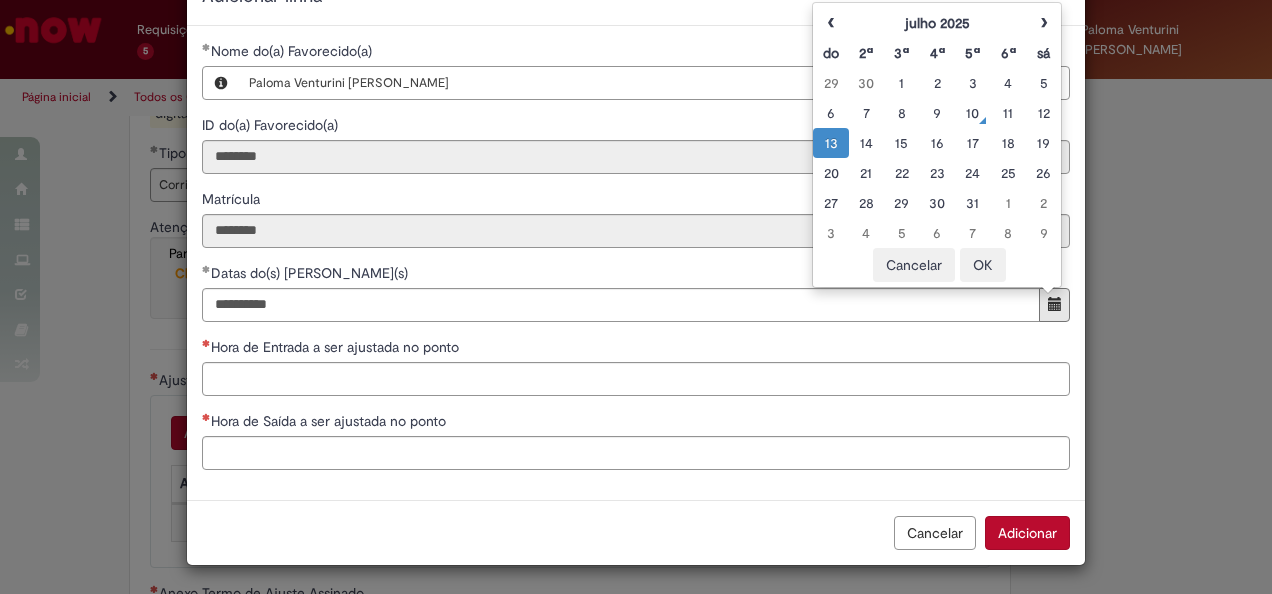 click on "Cancelar" at bounding box center [914, 265] 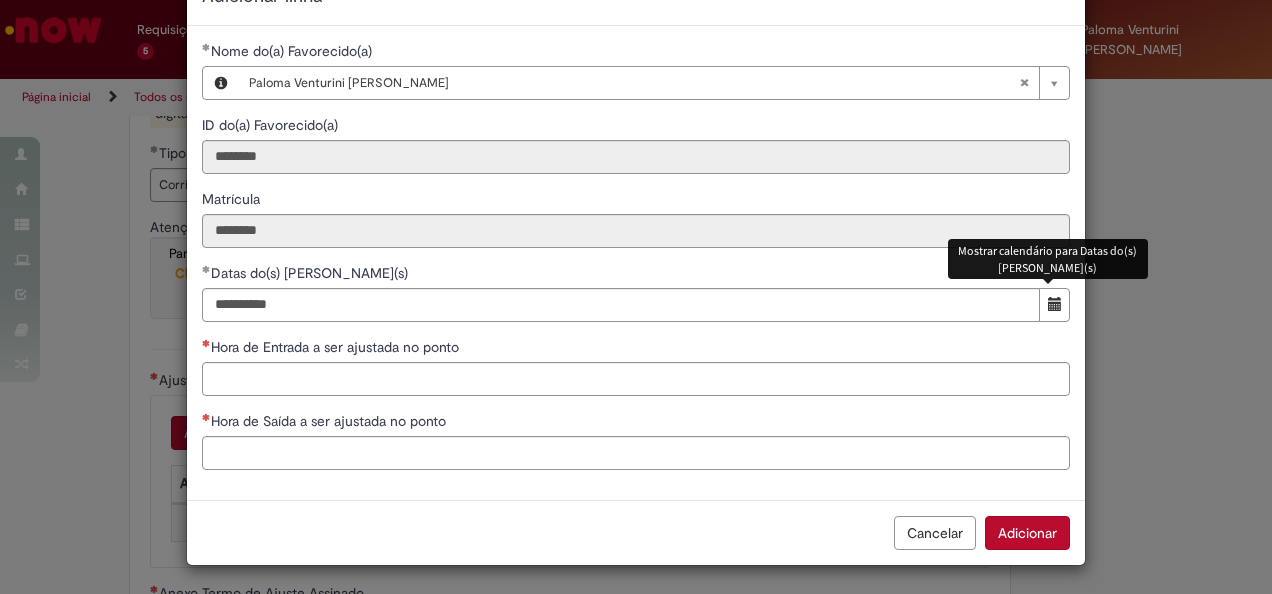 scroll, scrollTop: 0, scrollLeft: 0, axis: both 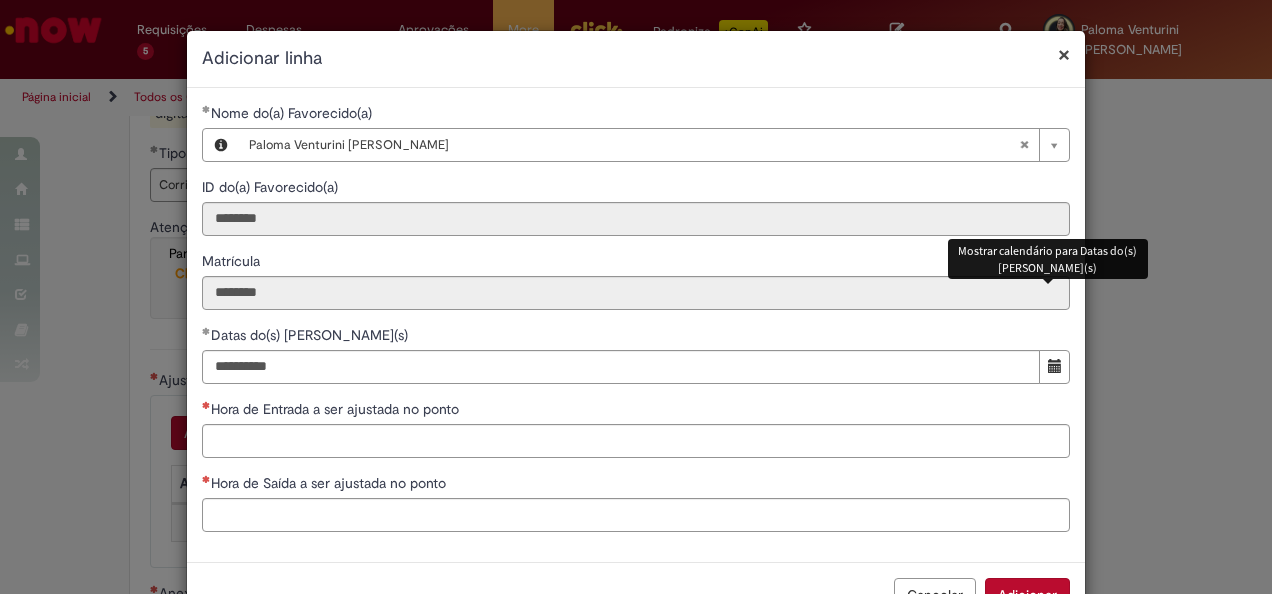 click on "×
Adicionar linha" at bounding box center [636, 59] 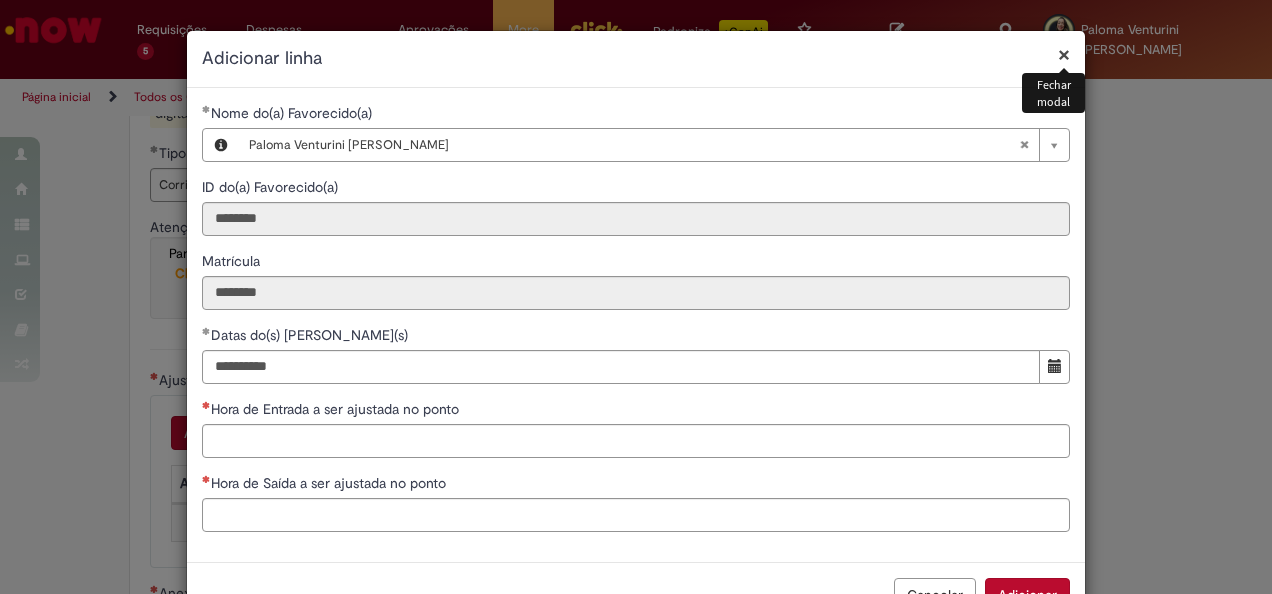click on "×" at bounding box center (1064, 54) 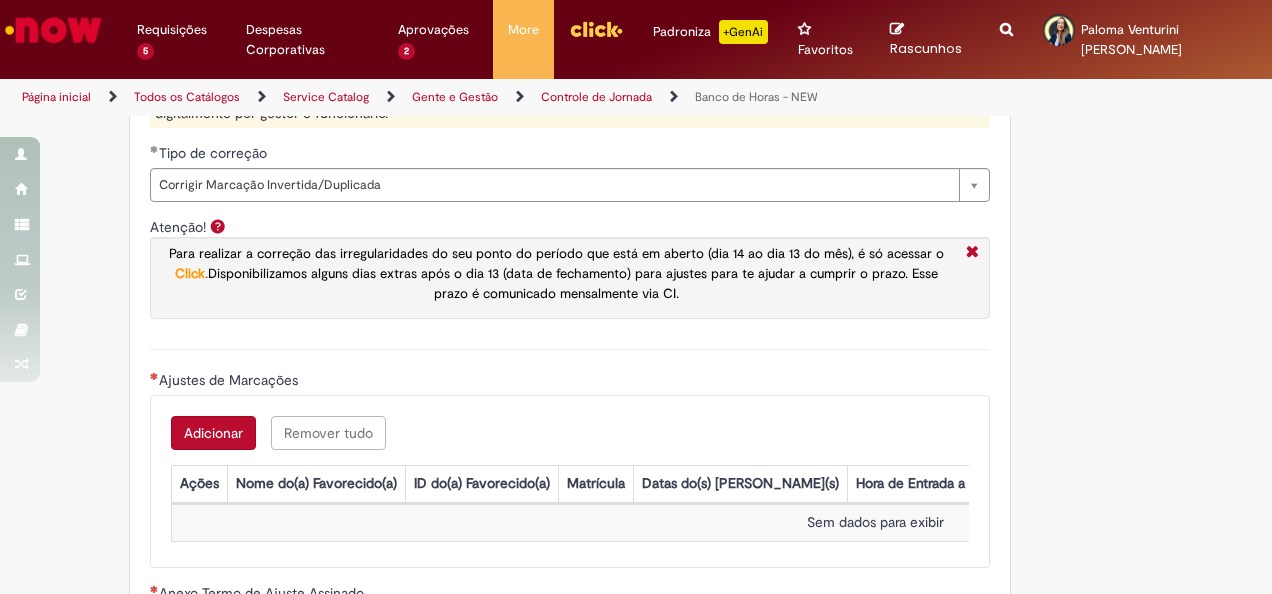 click on "**********" at bounding box center (636, 39) 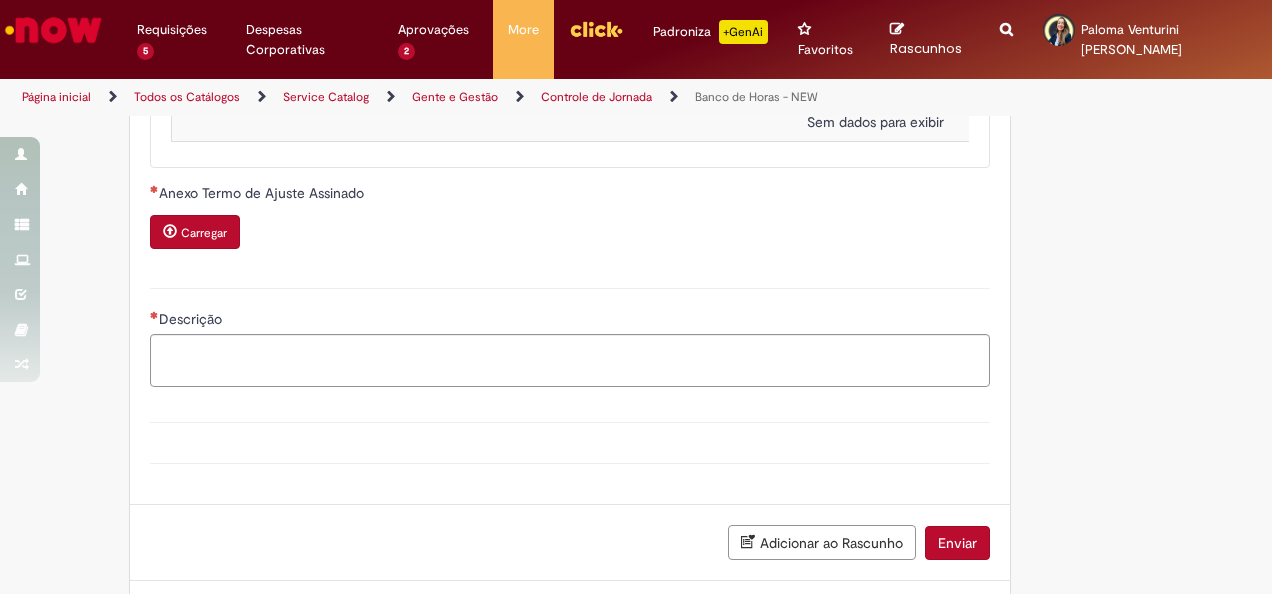 scroll, scrollTop: 2055, scrollLeft: 0, axis: vertical 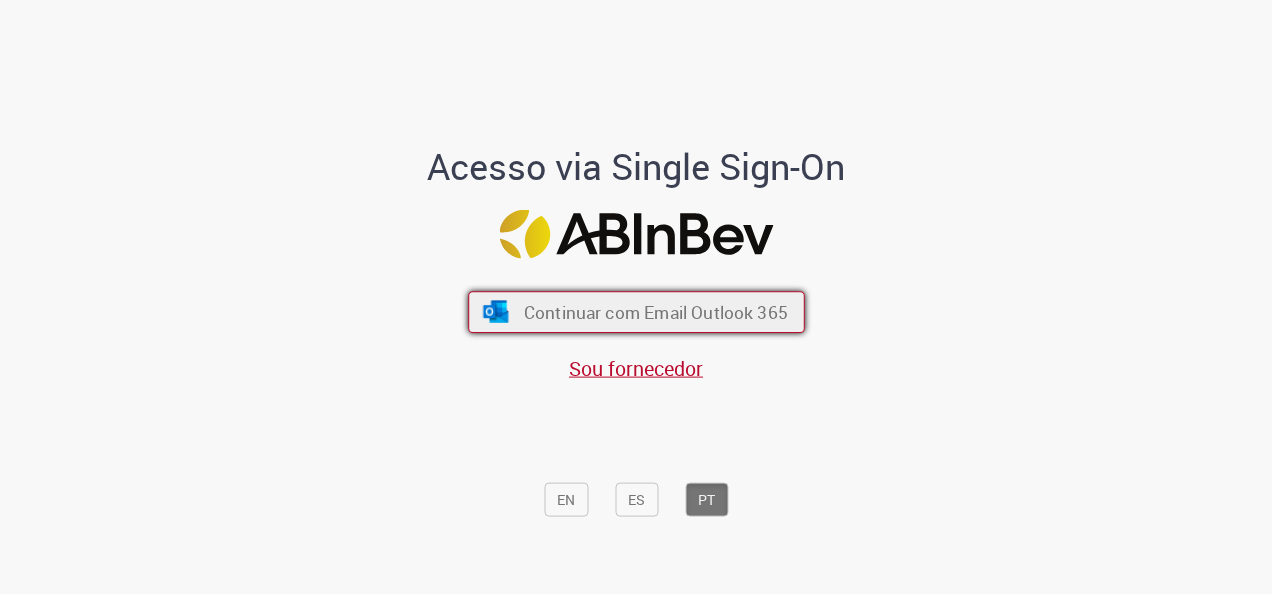 click on "Continuar com Email Outlook 365" at bounding box center (655, 312) 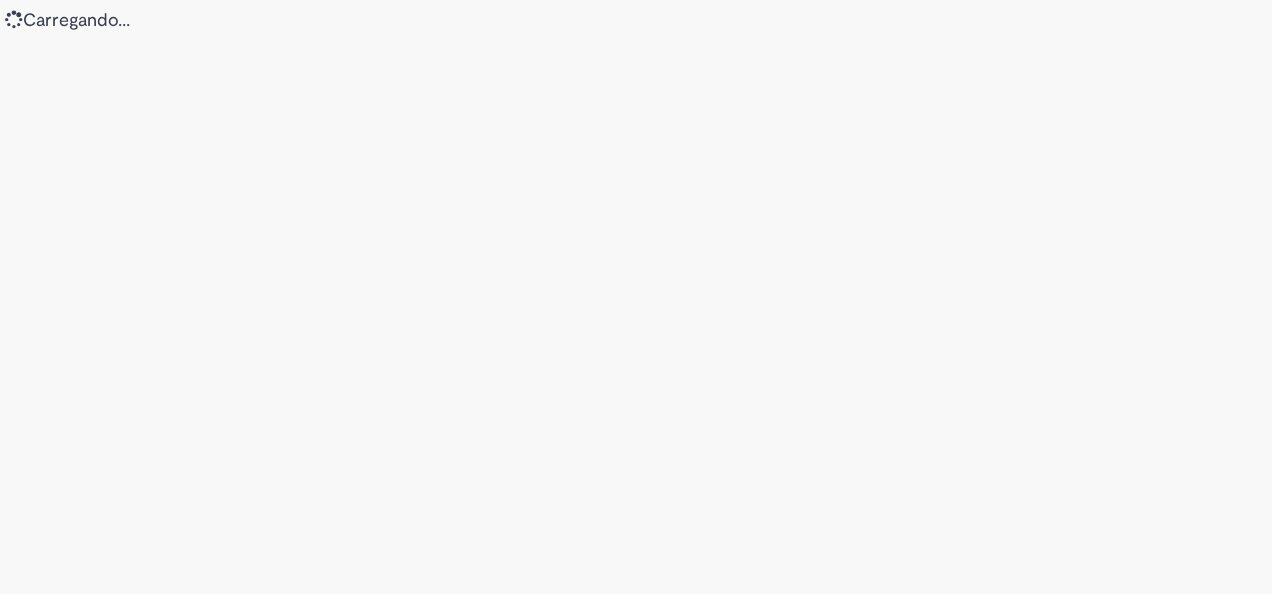 scroll, scrollTop: 0, scrollLeft: 0, axis: both 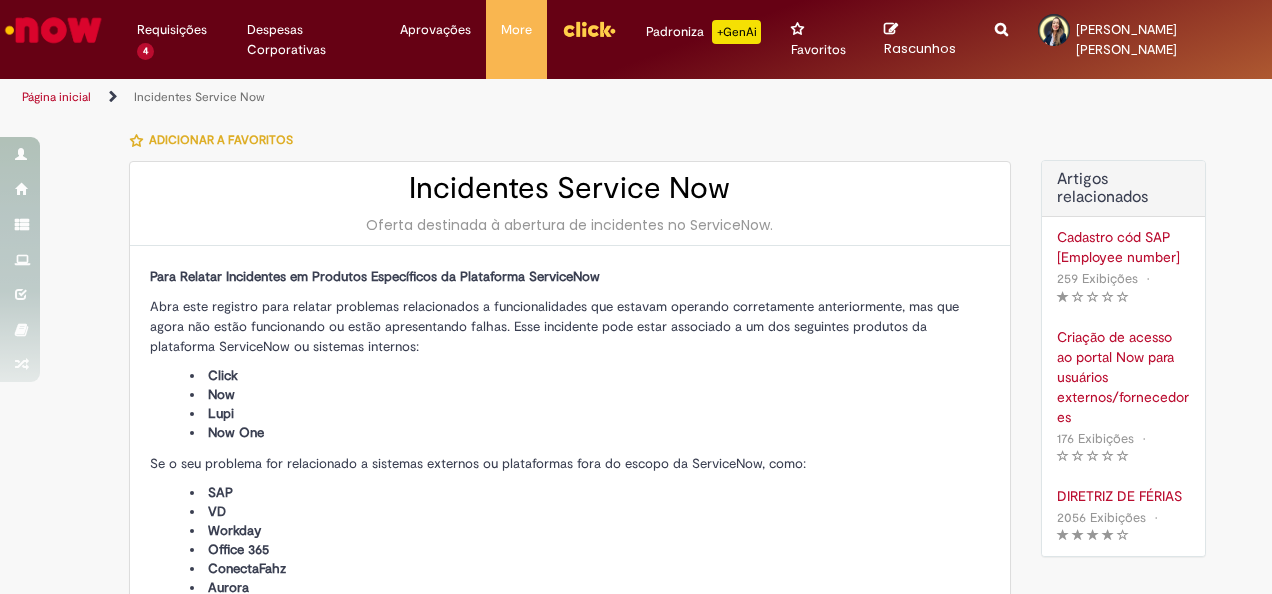 type on "**********" 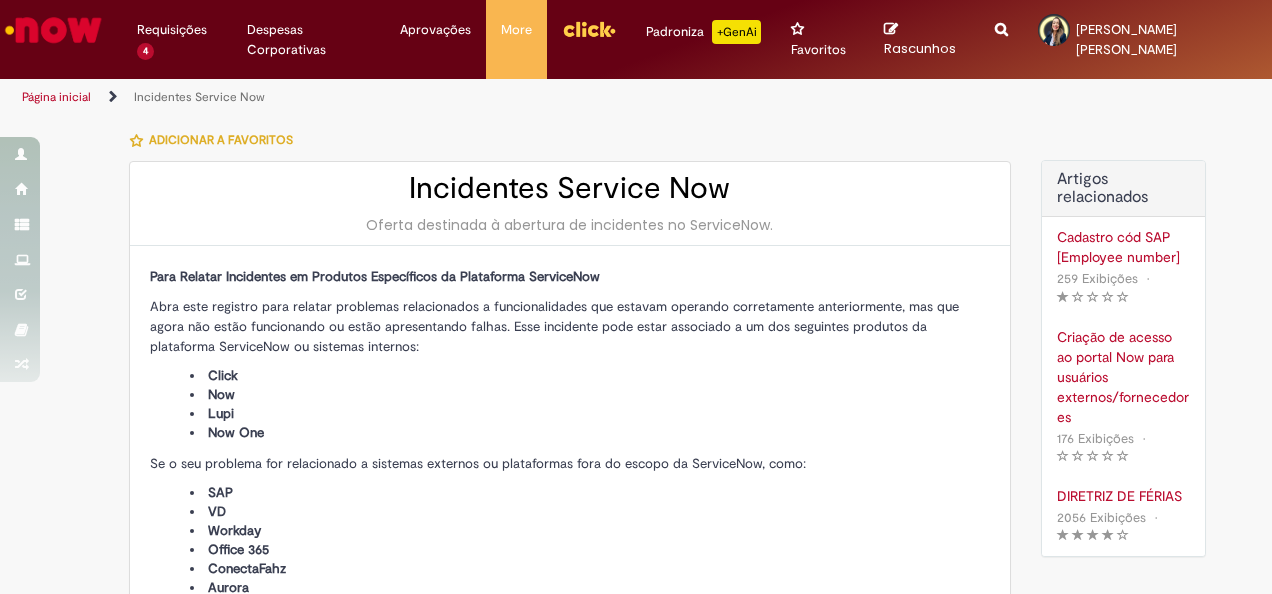 click on "Para Relatar Incidentes em Produtos Específicos da Plataforma ServiceNow
Abra este registro para relatar problemas relacionados a funcionalidades que estavam operando corretamente anteriormente, mas que agora não estão funcionando ou estão apresentando falhas. Esse incidente pode estar associado a um dos seguintes produtos da plataforma ServiceNow ou sistemas internos:
Click
Now
Lupi
Now One
Se o seu problema for relacionado a sistemas externos ou plataformas fora do escopo da ServiceNow, como:
SAP
VD
Workday
Office 365
ConectaFahz
Aurora
WMS
BEES
Authenticator     entre outros...
Por favor, abra um incidente no  Portal NOW Global.
Importante : Através do Portal NOW Global, você será direcionado para o atendimento correto de acordo com o sistema ou serviço afetado. Isso ajudará a garantir que seu problema seja tratado de forma mais rápida e eficiente pela equipe responsável." at bounding box center (570, 515) 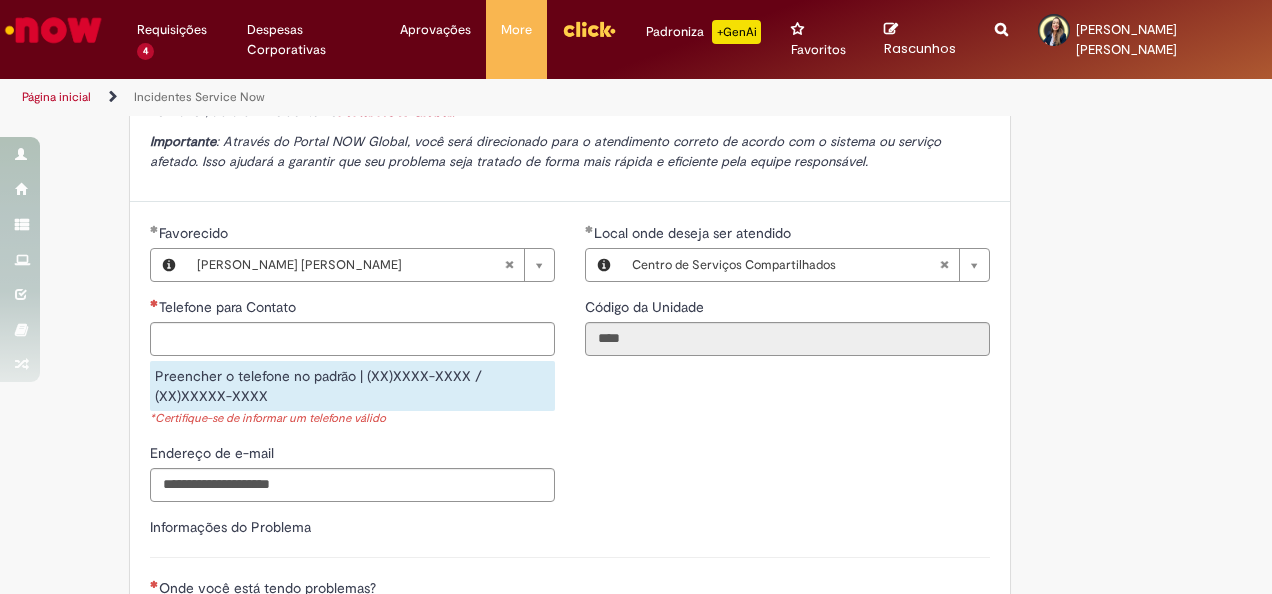 scroll, scrollTop: 700, scrollLeft: 0, axis: vertical 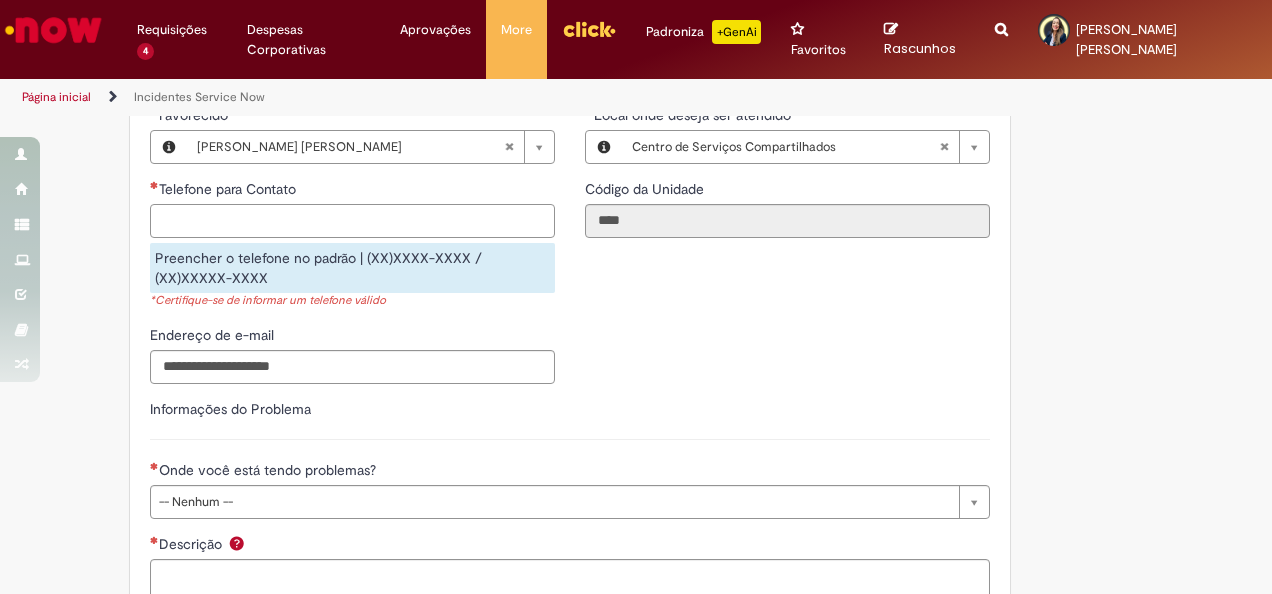 click on "Telefone para Contato" at bounding box center [352, 221] 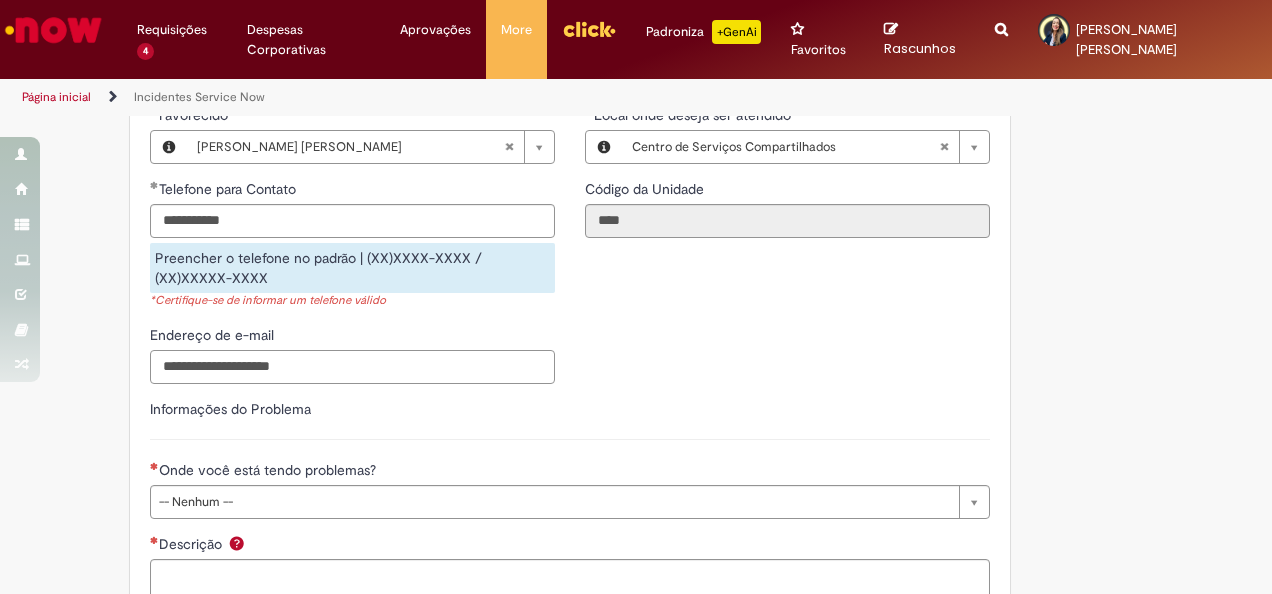 type on "**********" 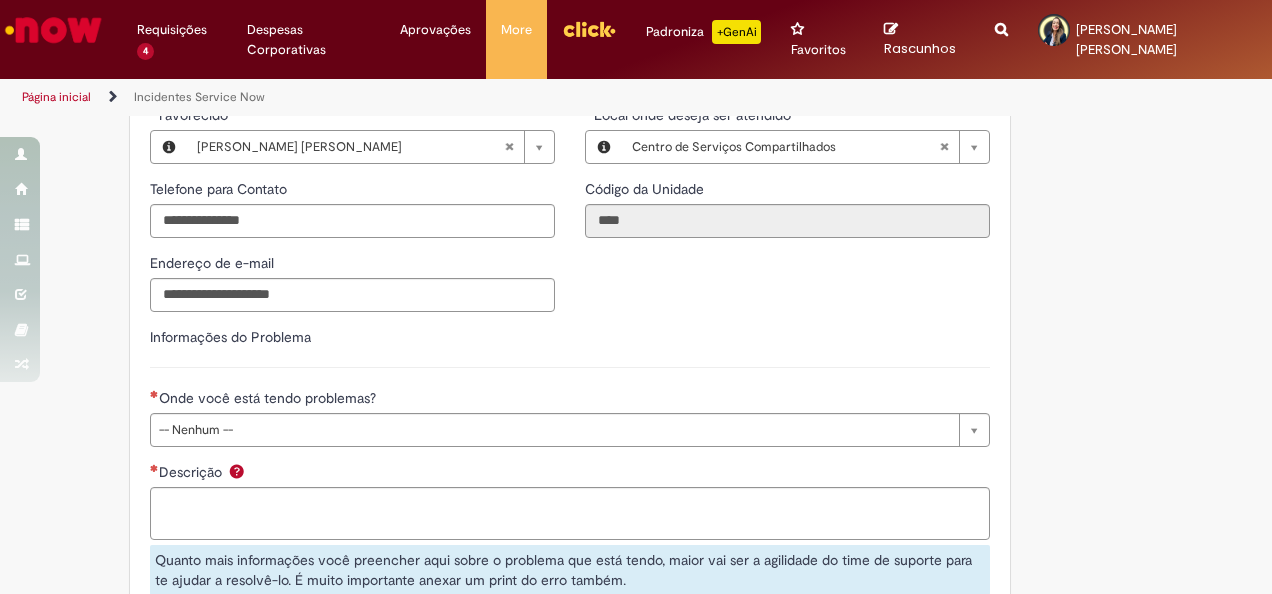 click on "Informações do Problema" at bounding box center [570, 347] 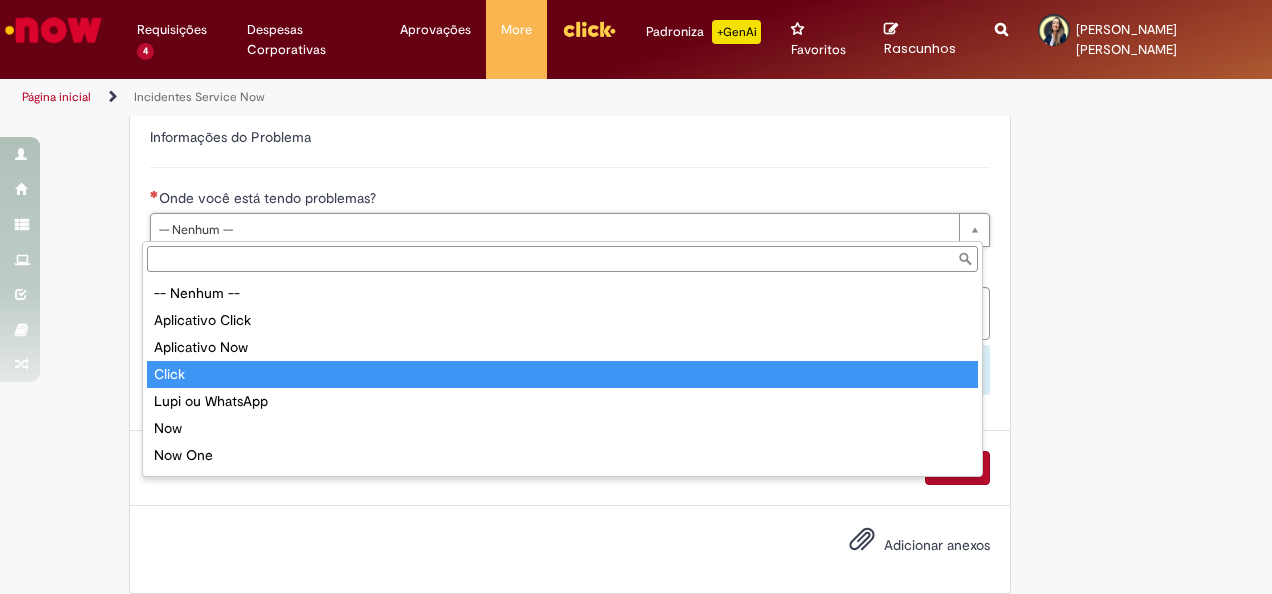 type on "*****" 